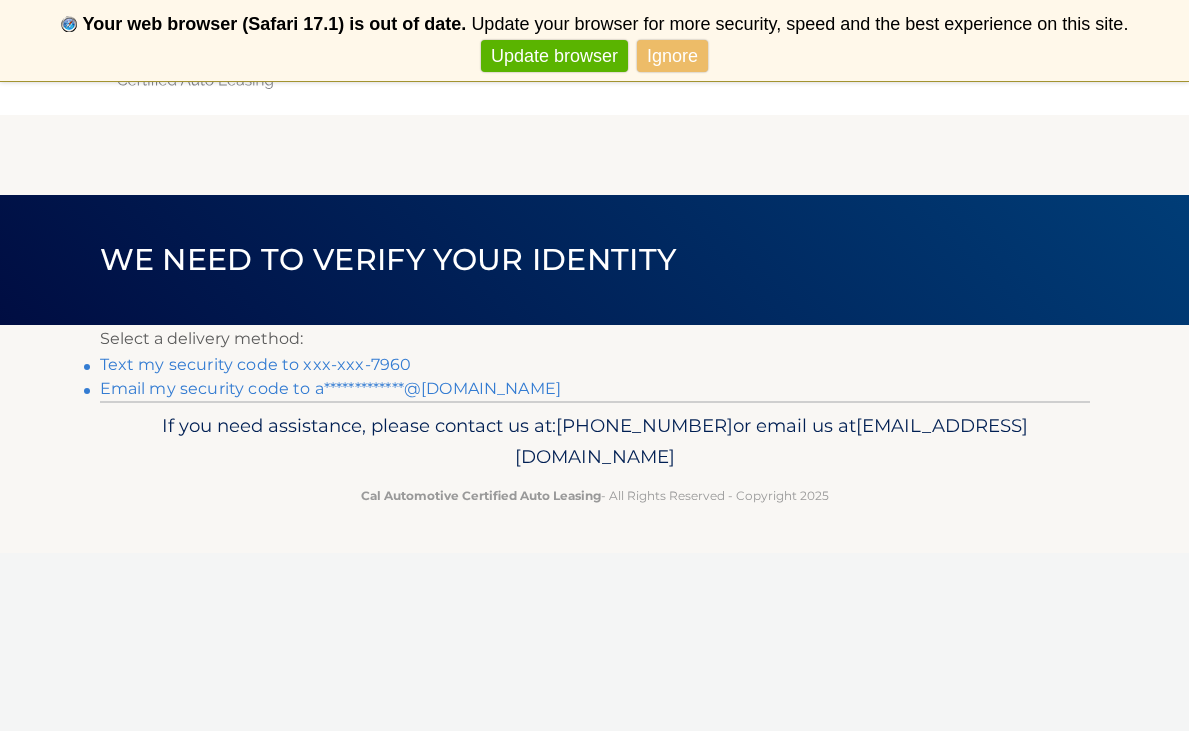 scroll, scrollTop: 0, scrollLeft: 0, axis: both 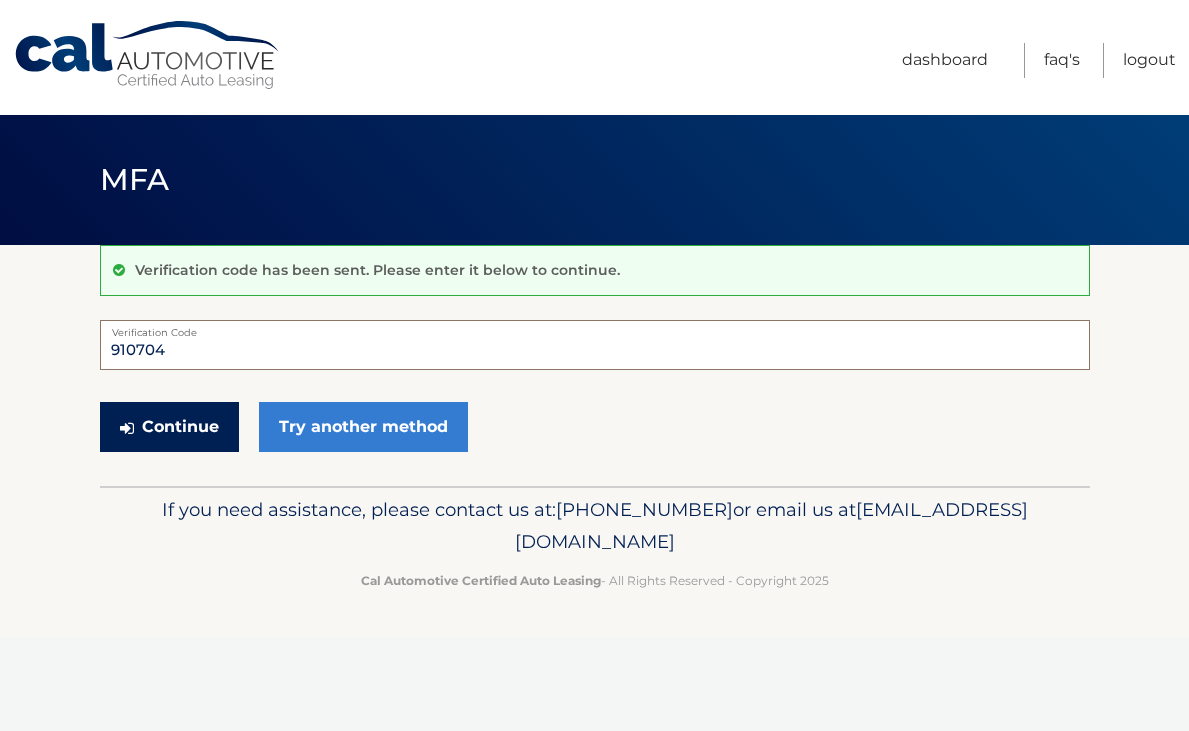 type on "910704" 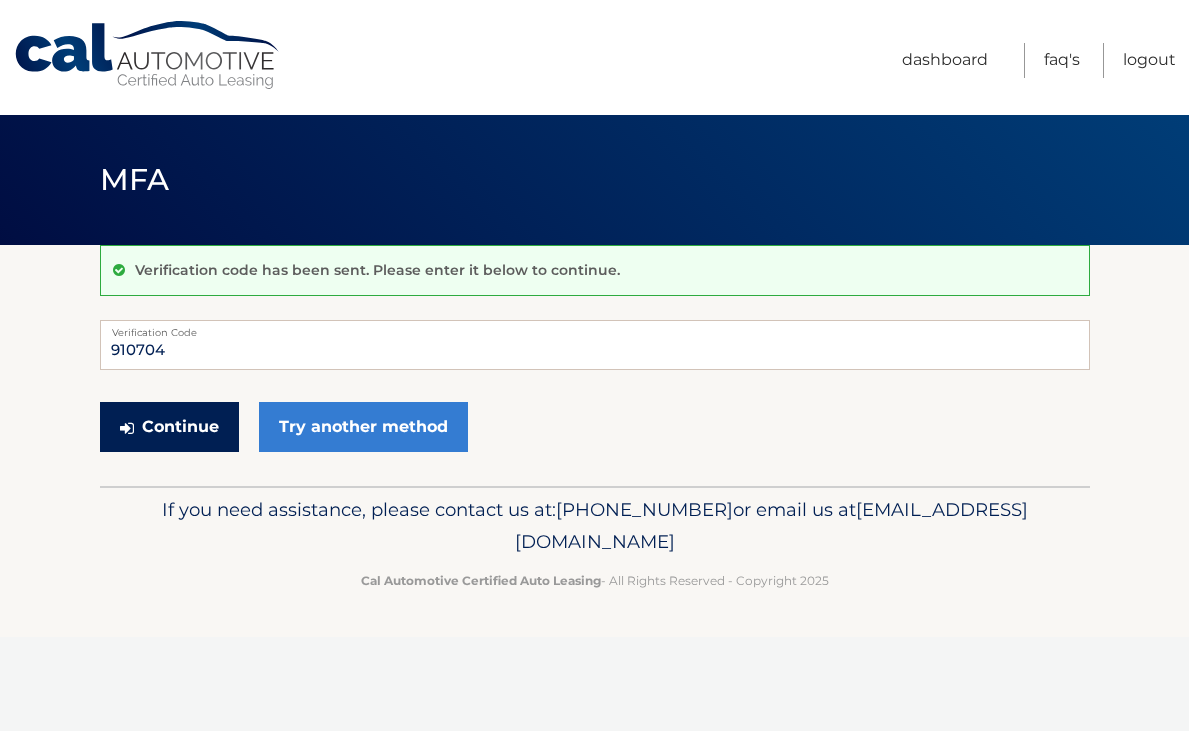 click on "Continue" at bounding box center (169, 427) 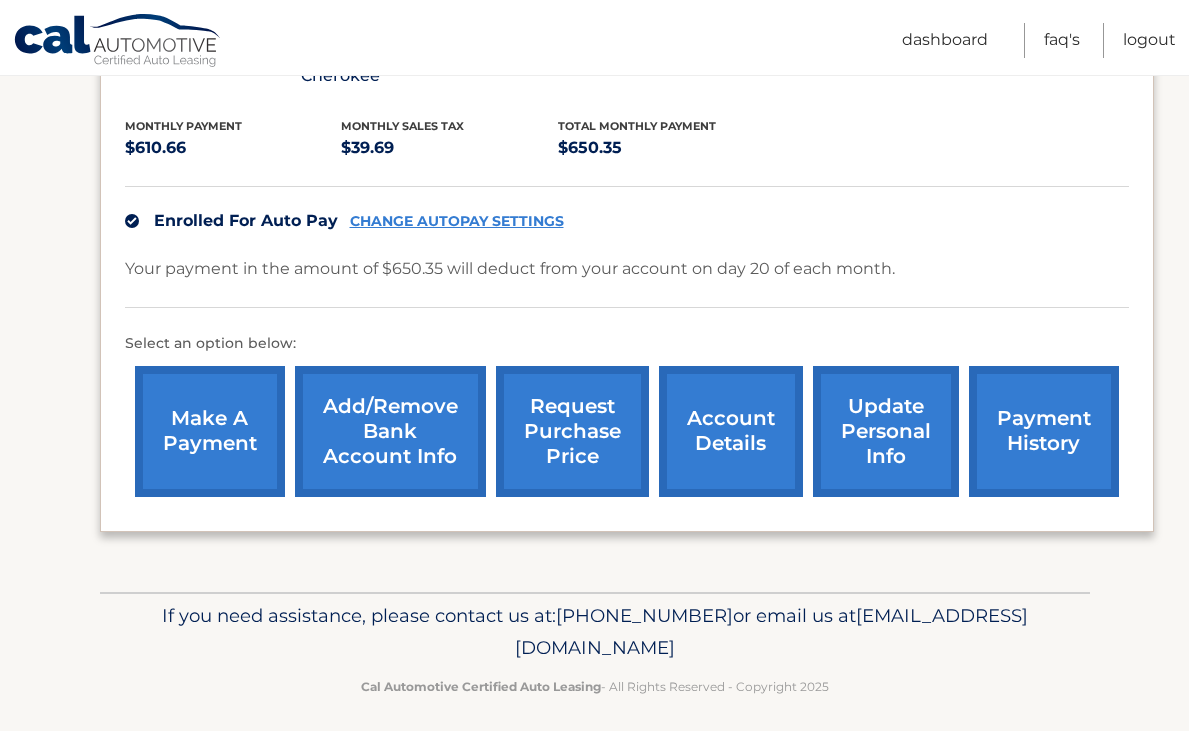 scroll, scrollTop: 422, scrollLeft: 0, axis: vertical 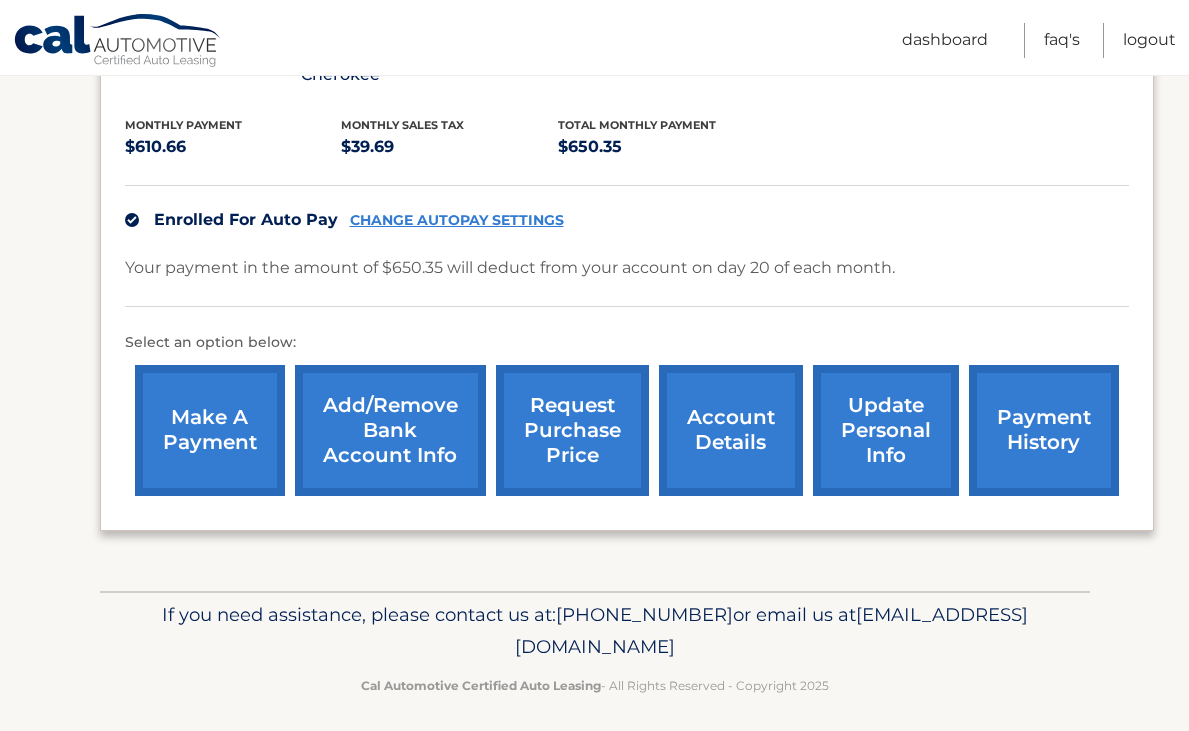click on "account details" at bounding box center (731, 430) 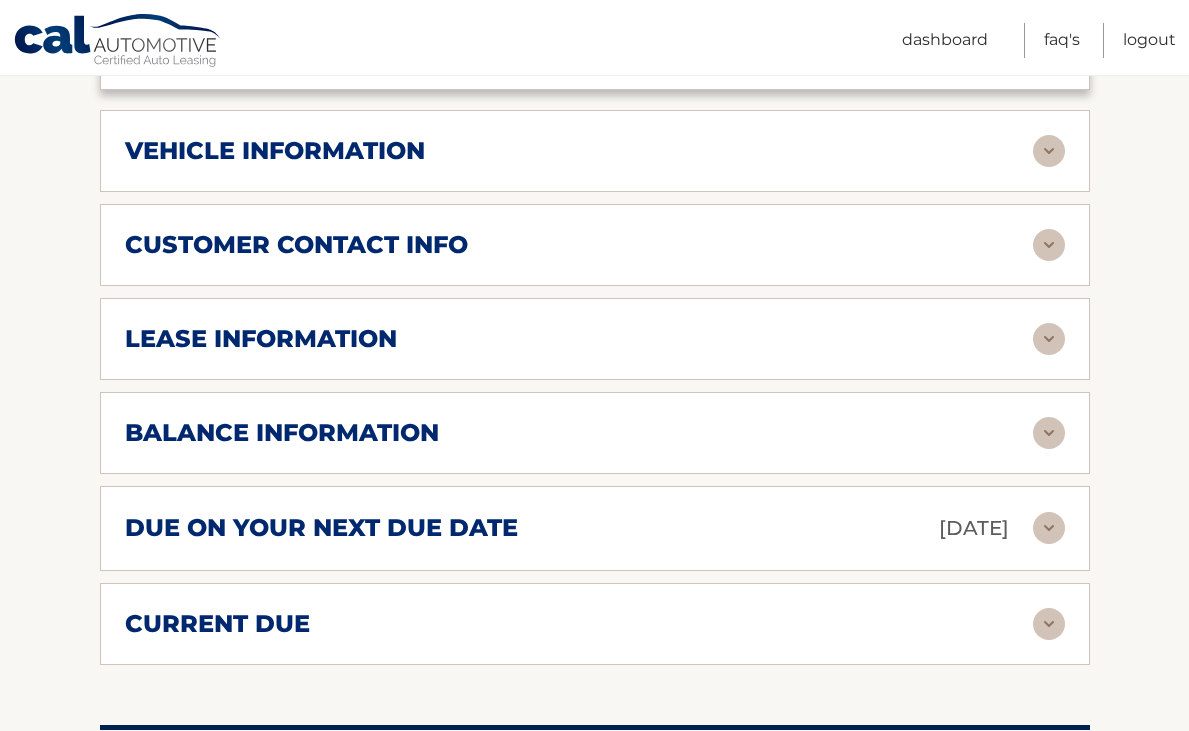scroll, scrollTop: 890, scrollLeft: 0, axis: vertical 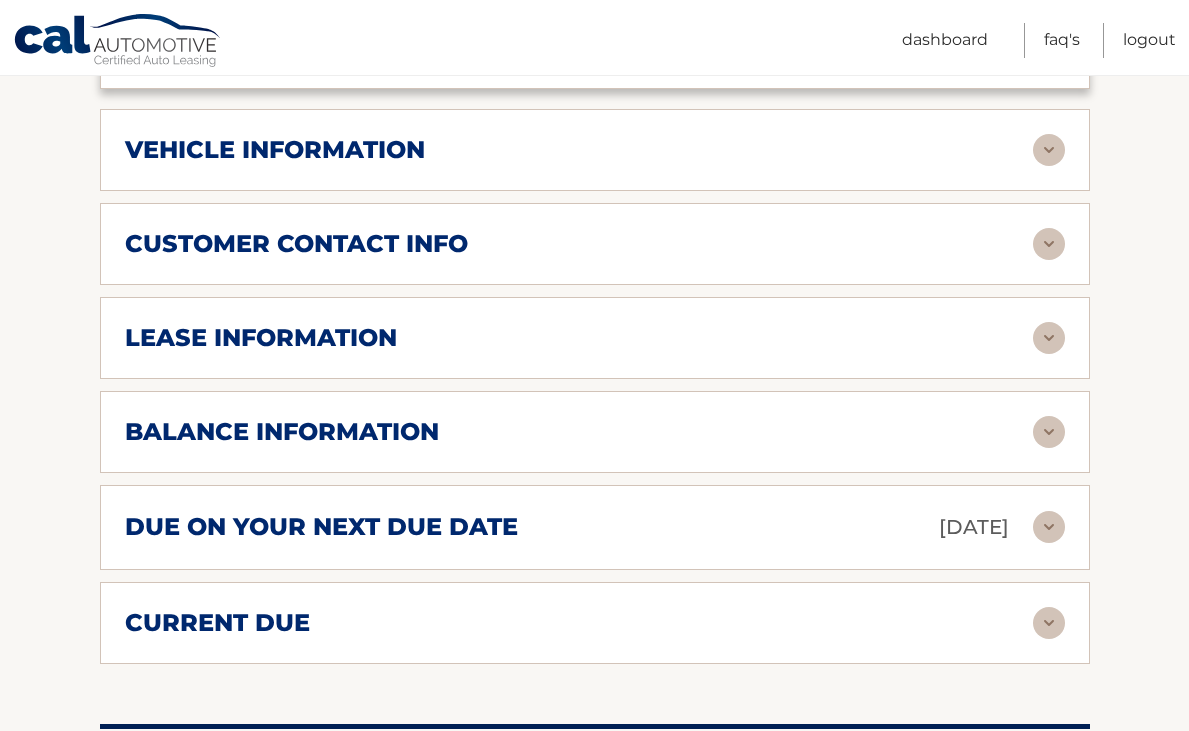 click at bounding box center [1049, 150] 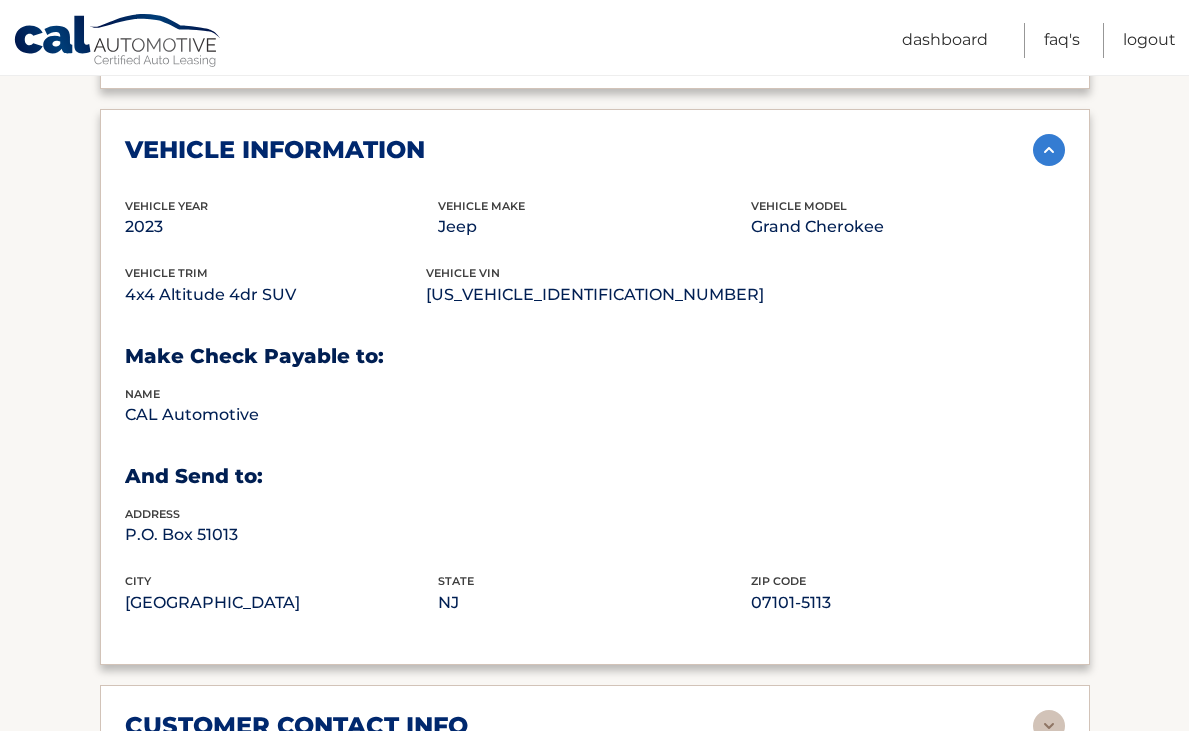 click at bounding box center [1049, 150] 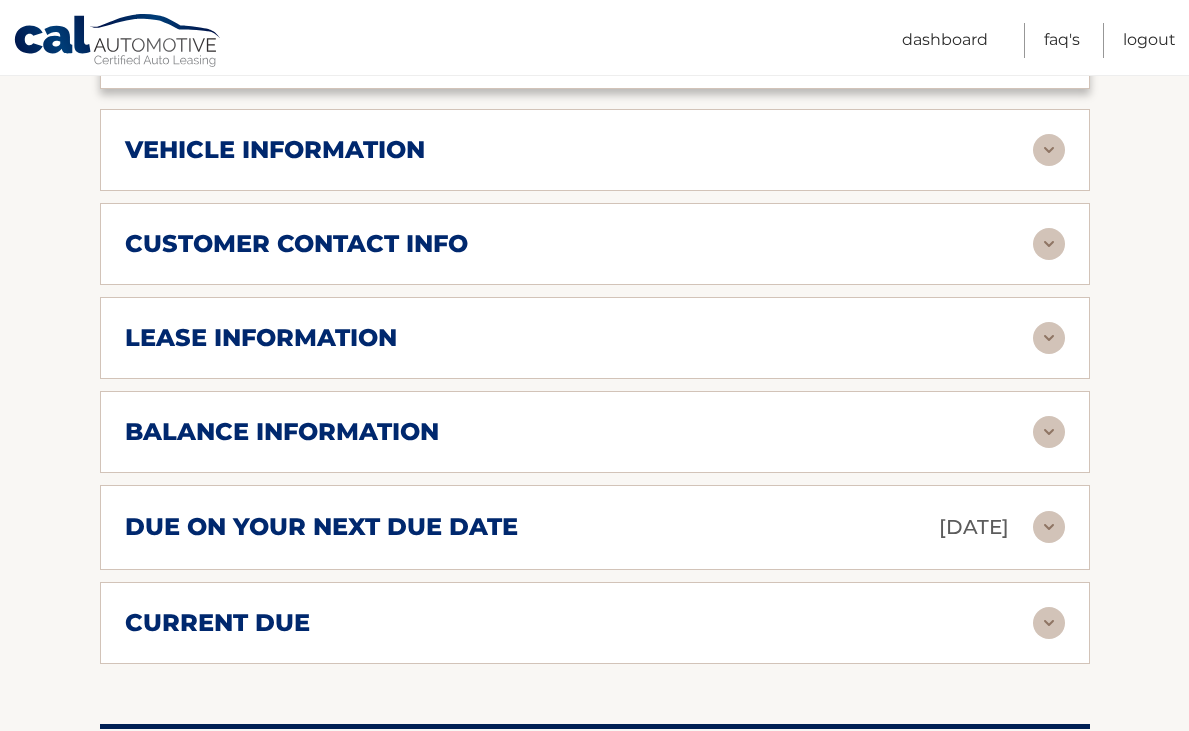 click at bounding box center [1049, 244] 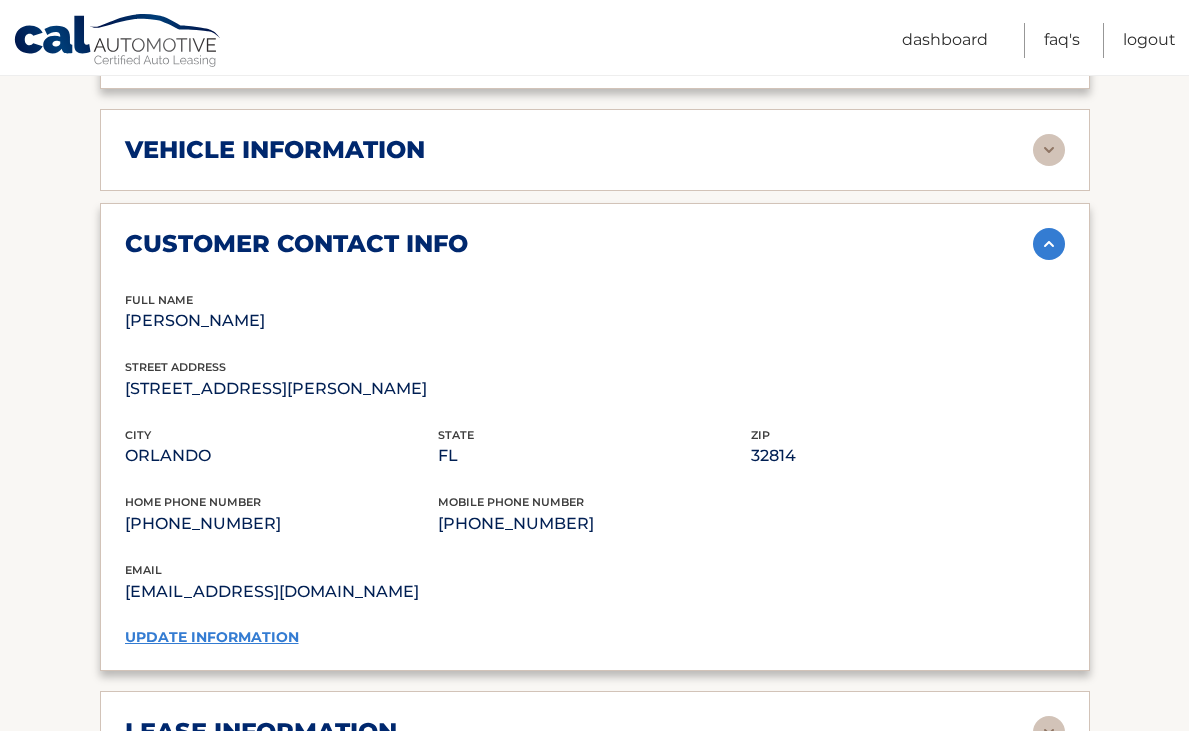 click at bounding box center (1049, 244) 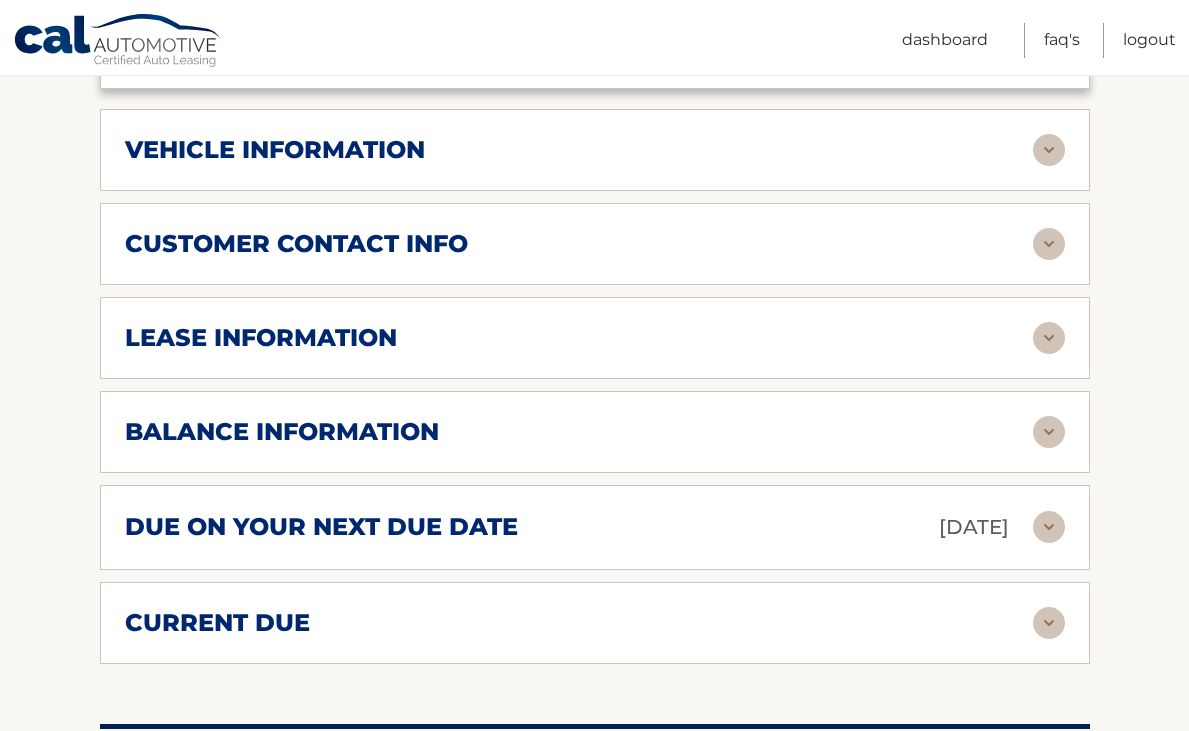click at bounding box center [1049, 338] 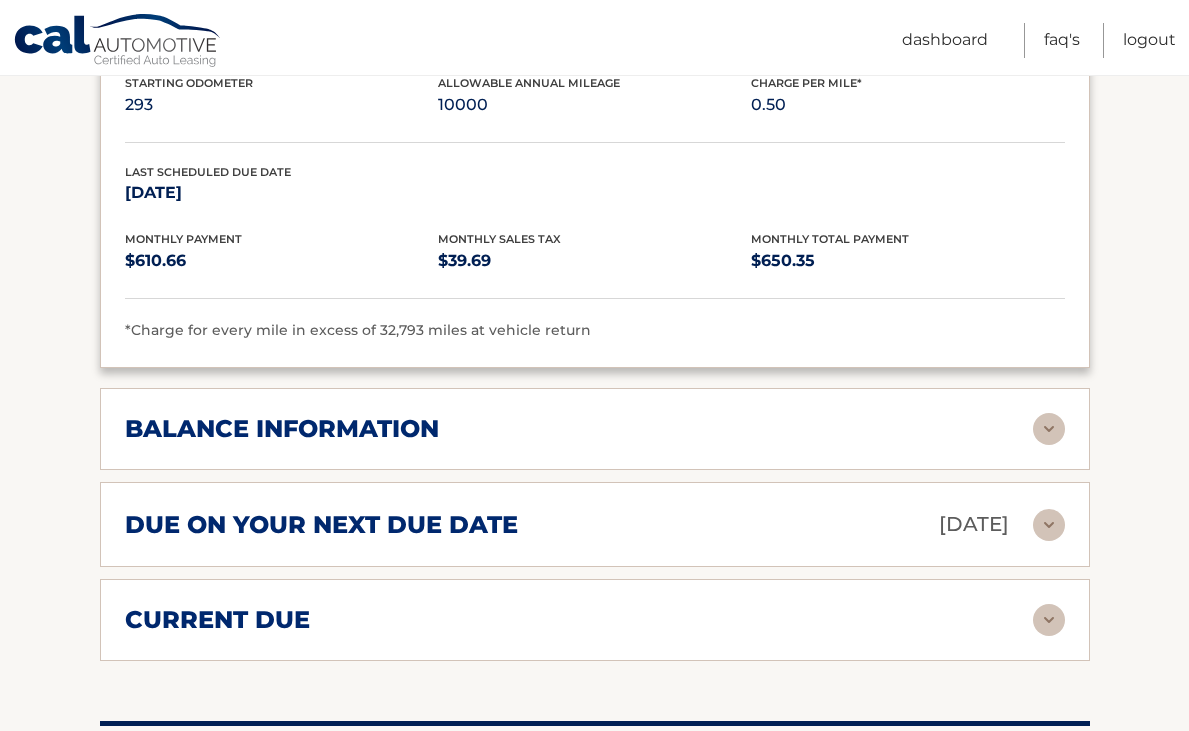 scroll, scrollTop: 1285, scrollLeft: 0, axis: vertical 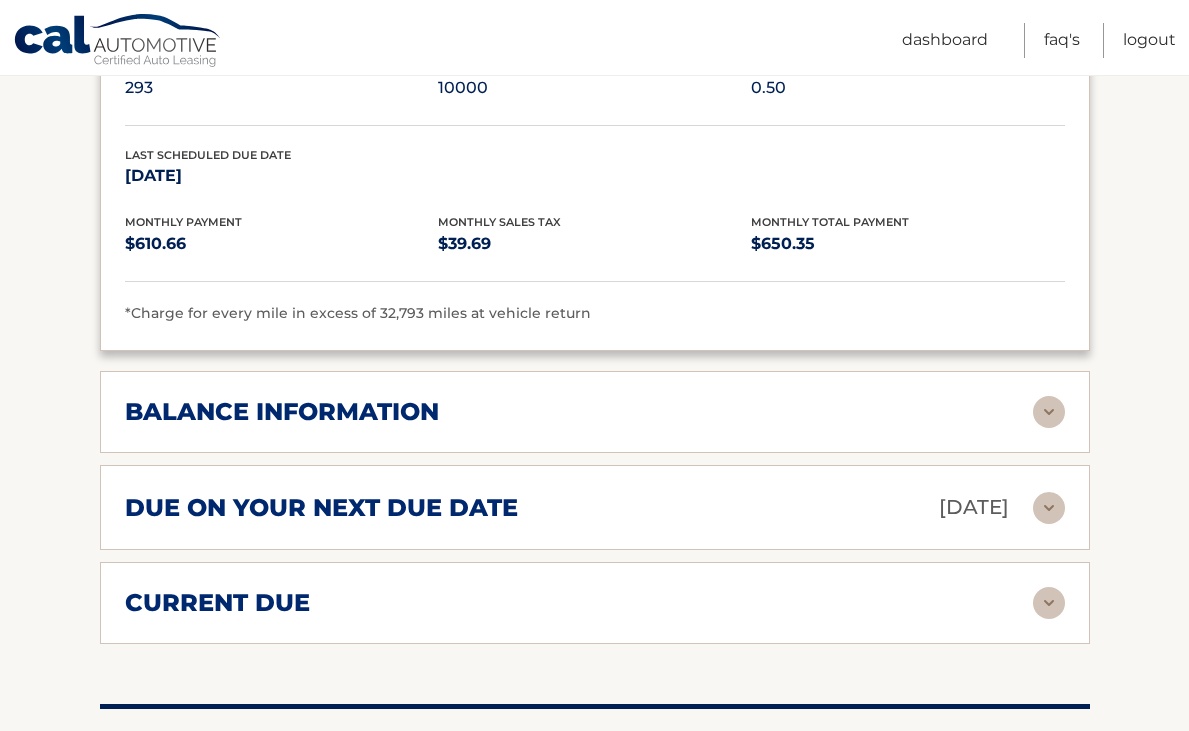 click at bounding box center (1049, 412) 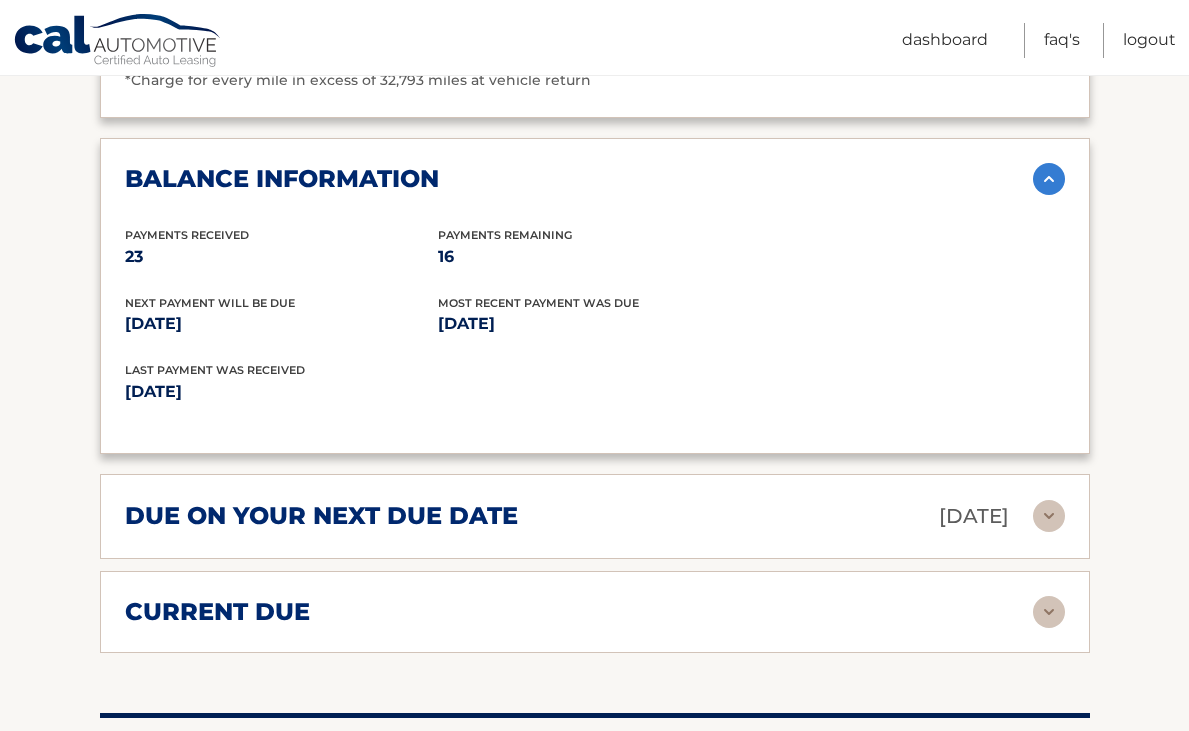 scroll, scrollTop: 1525, scrollLeft: 0, axis: vertical 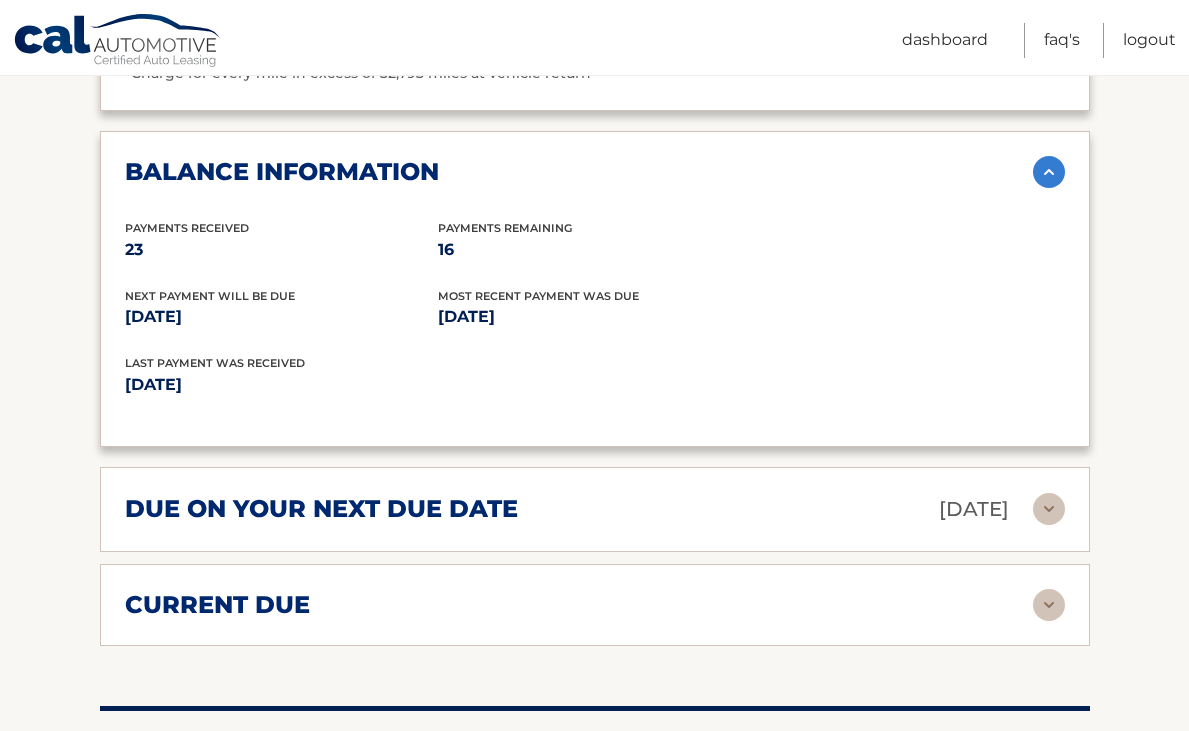 click at bounding box center (1049, 509) 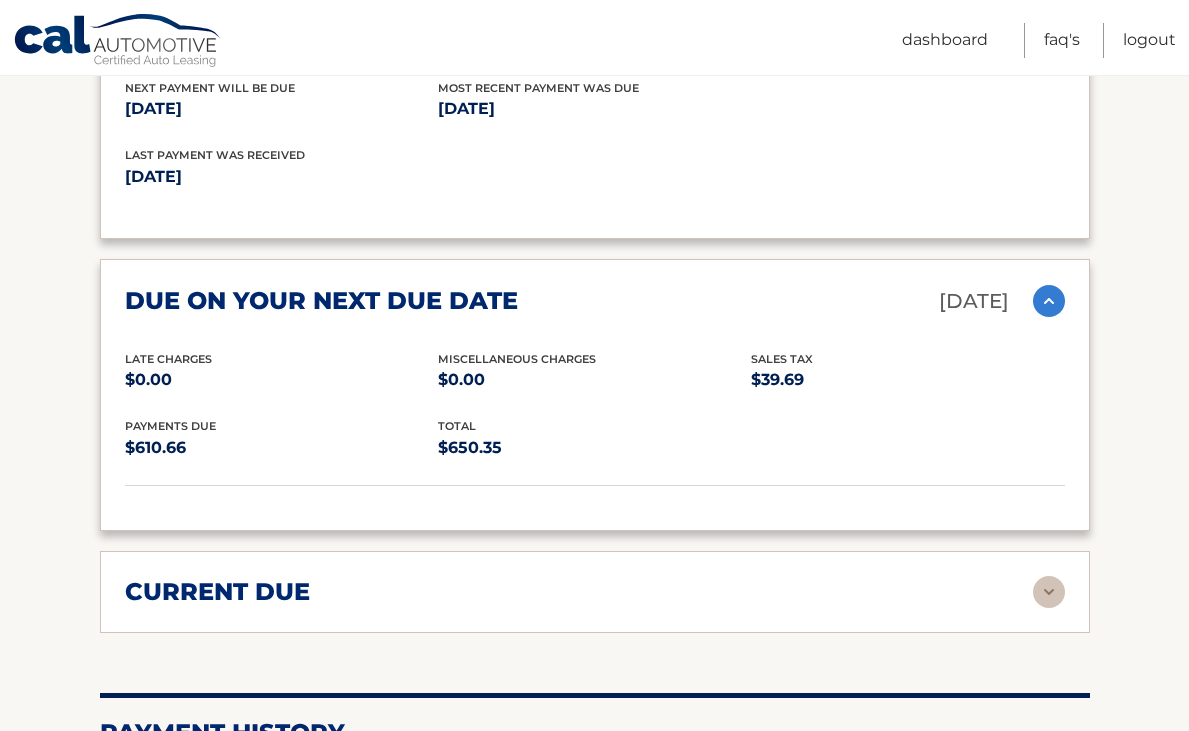scroll, scrollTop: 1836, scrollLeft: 0, axis: vertical 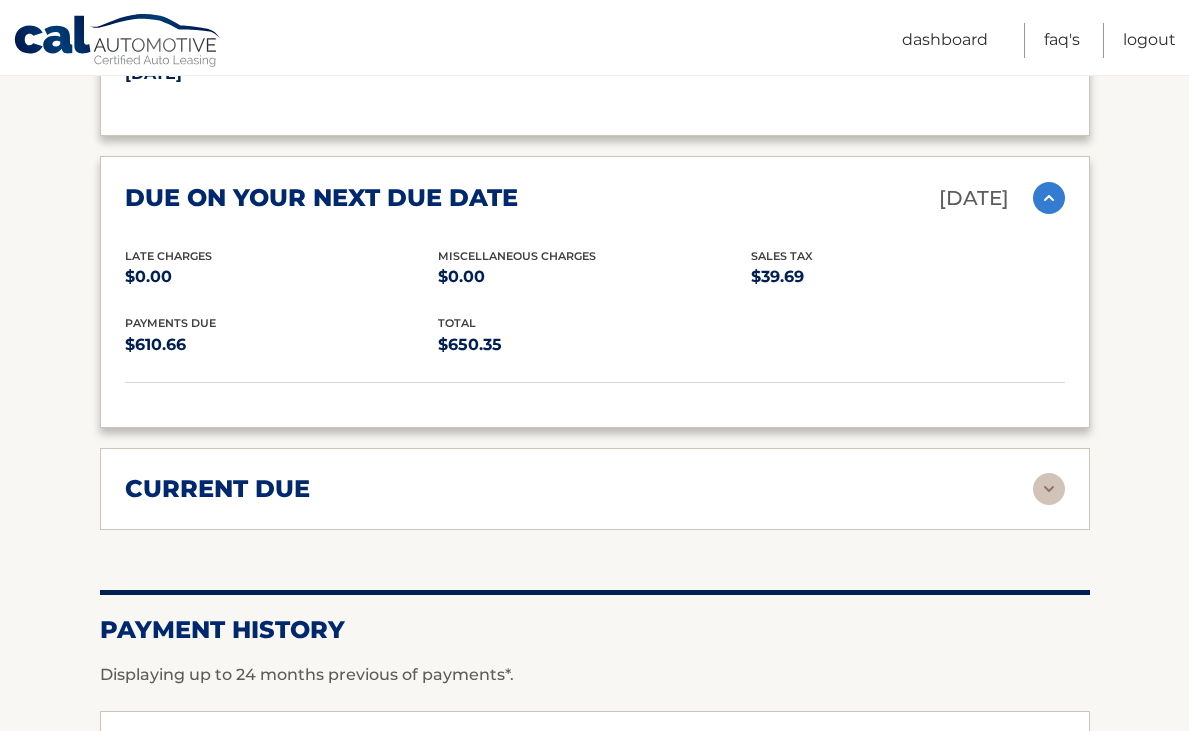click at bounding box center (1049, 489) 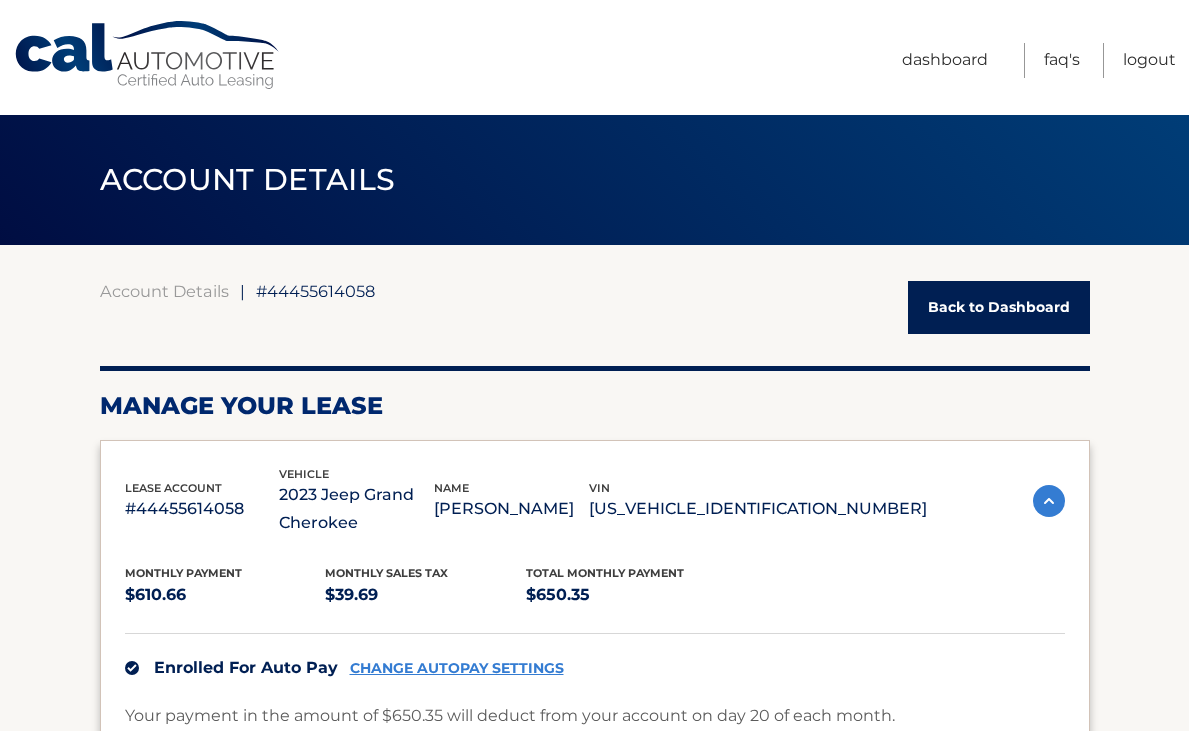 scroll, scrollTop: 0, scrollLeft: 0, axis: both 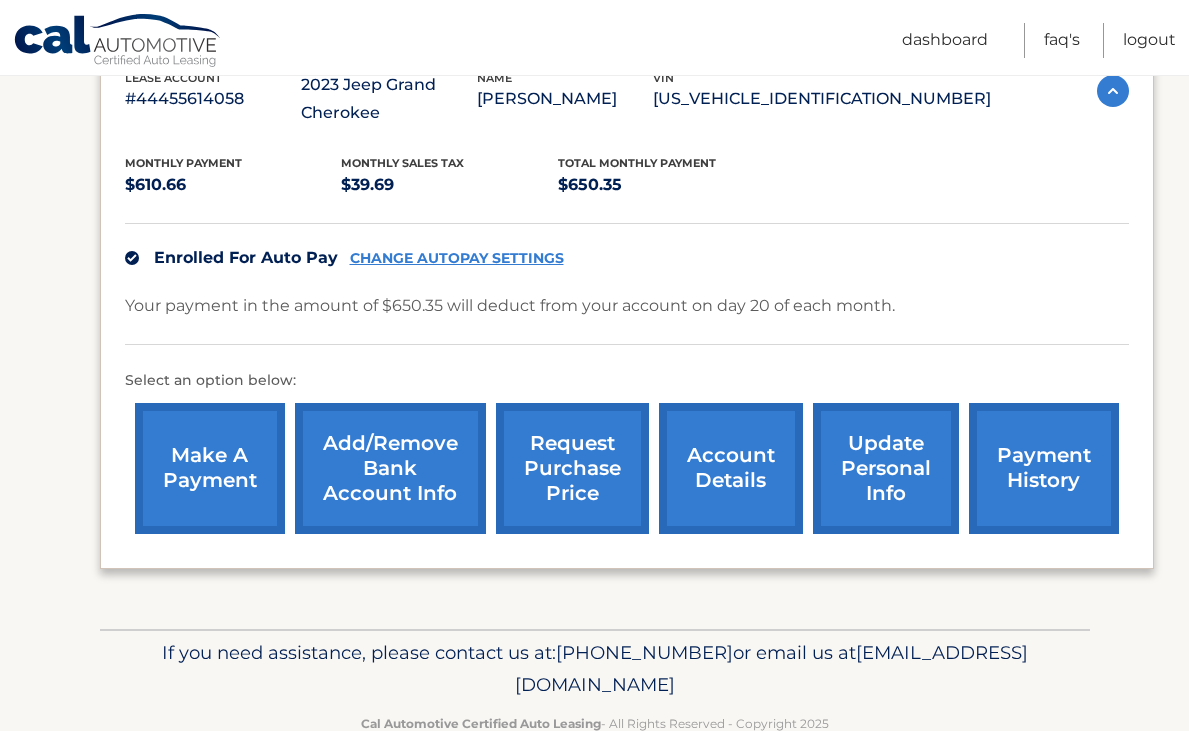 click on "request purchase price" at bounding box center (572, 468) 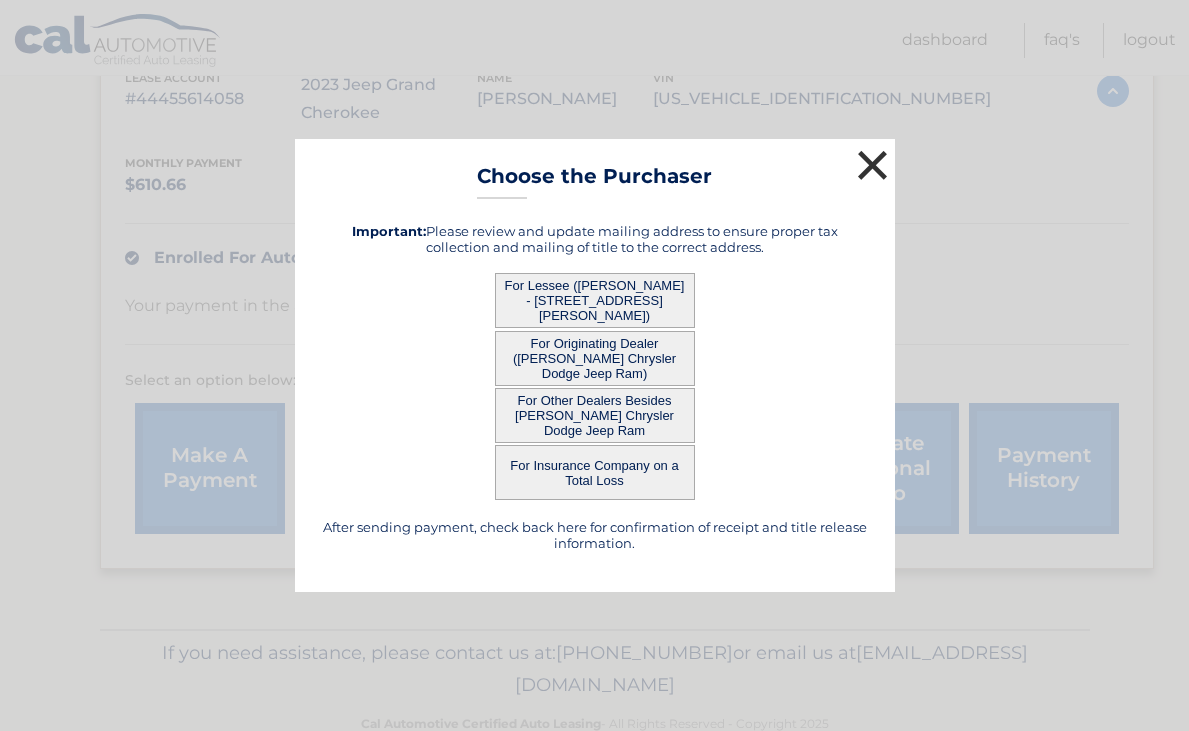 click on "×" at bounding box center (873, 165) 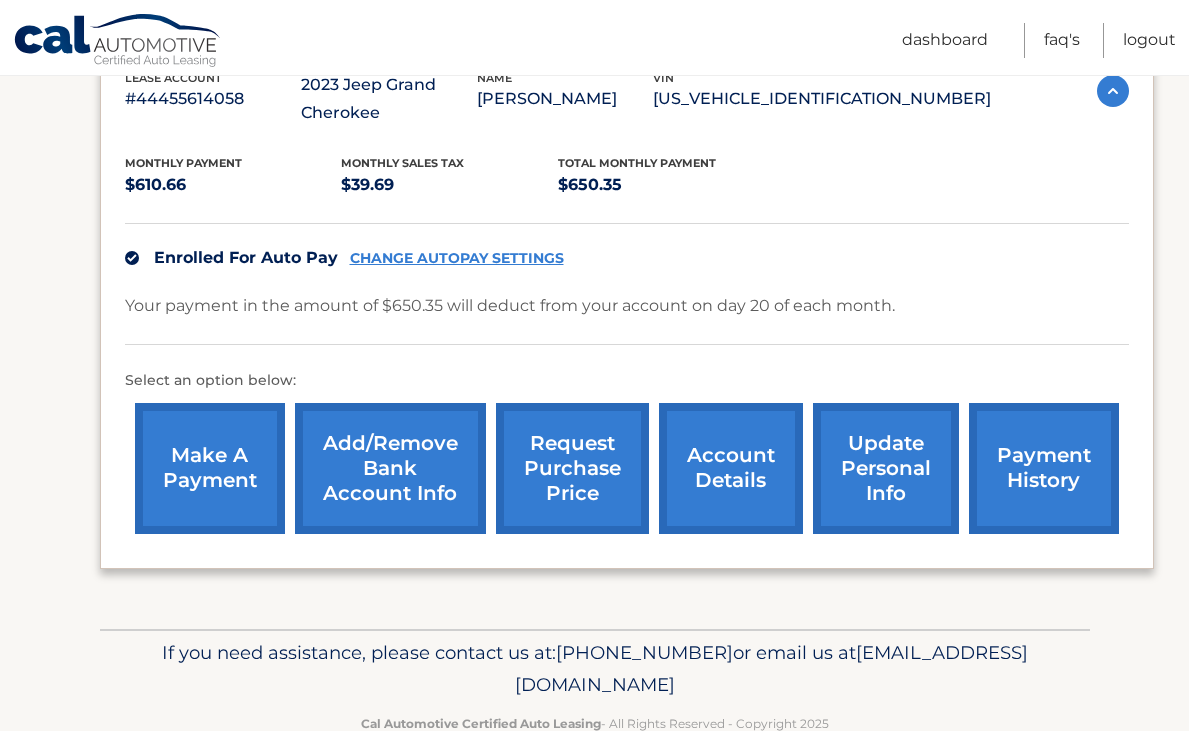 click on "update personal info" at bounding box center (886, 468) 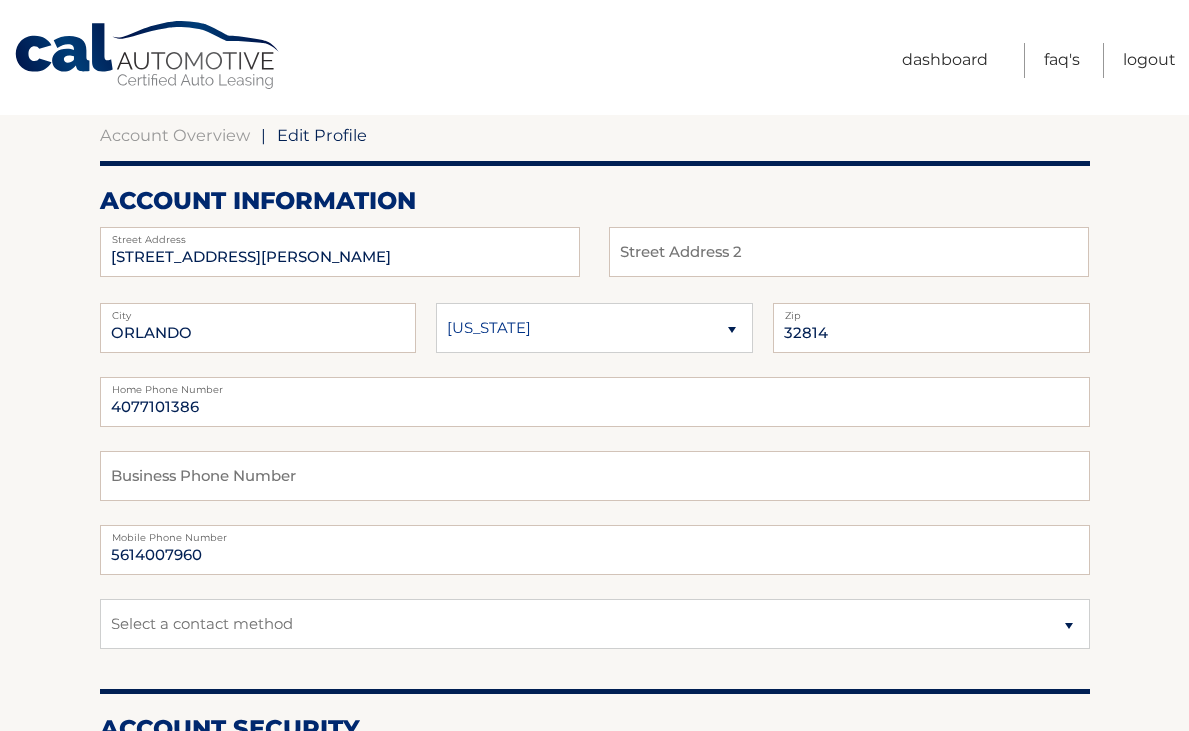 scroll, scrollTop: 157, scrollLeft: 0, axis: vertical 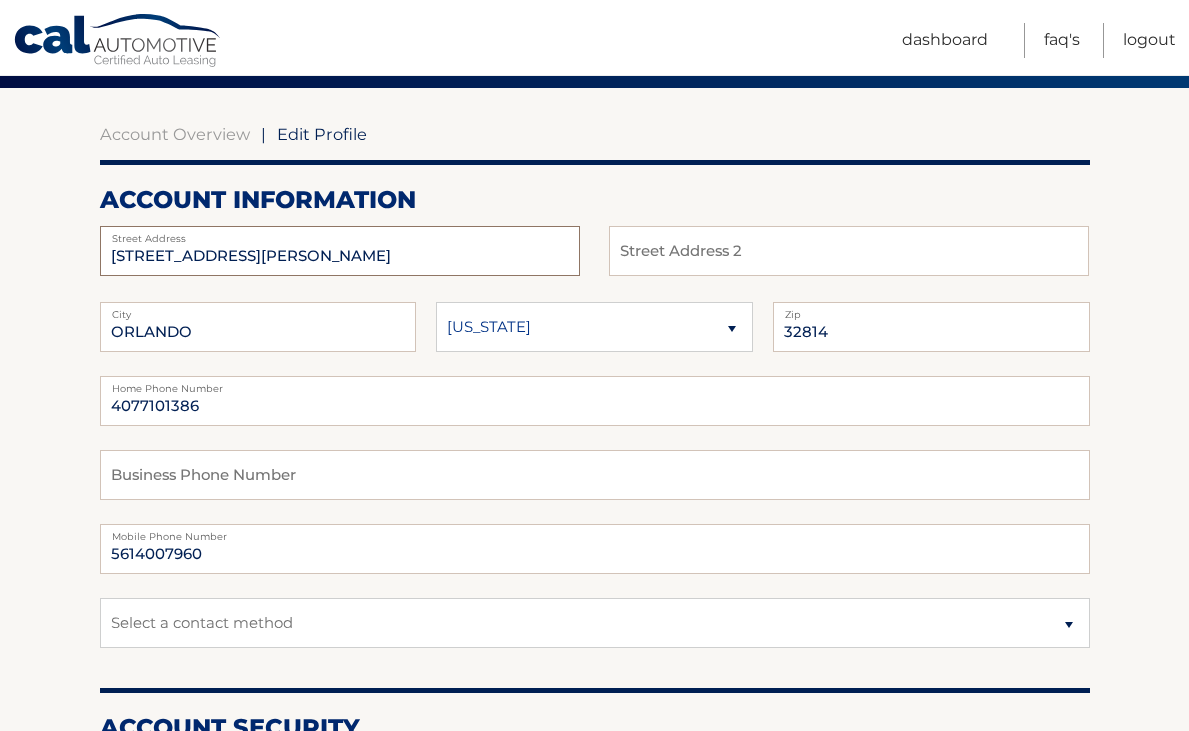 click on "[STREET_ADDRESS][PERSON_NAME]" at bounding box center [340, 251] 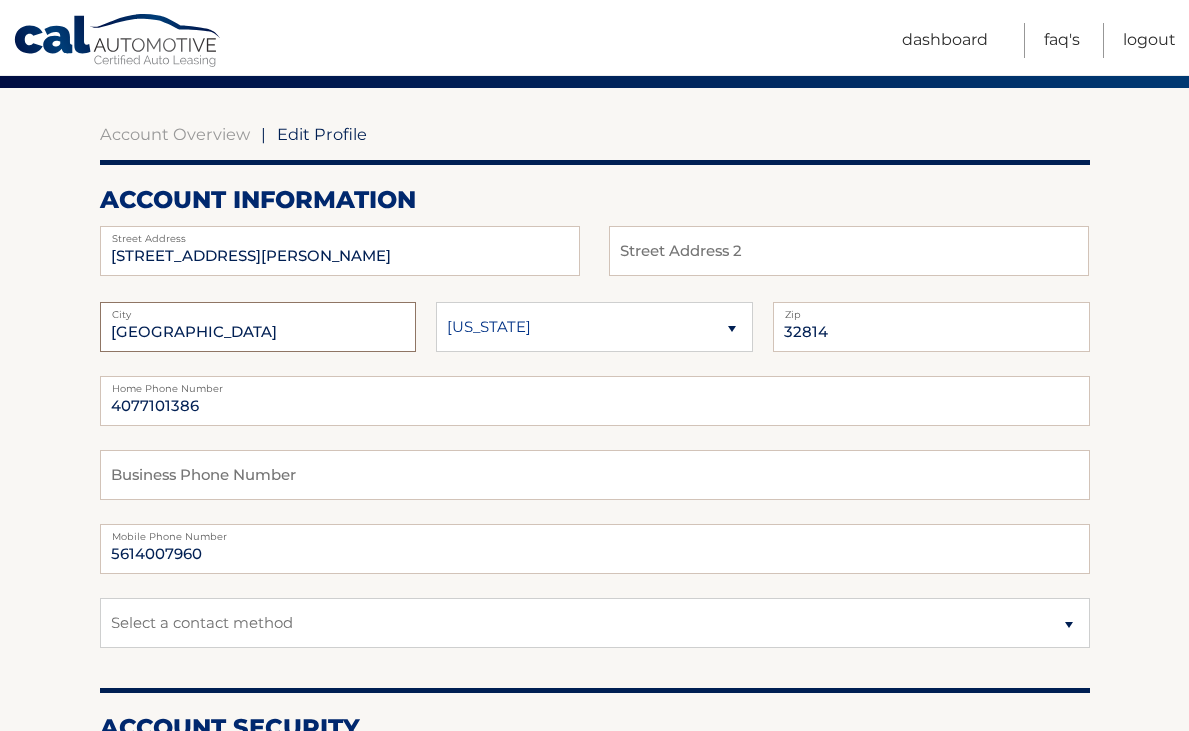 click on "Palm Beach Gardensq" at bounding box center [258, 327] 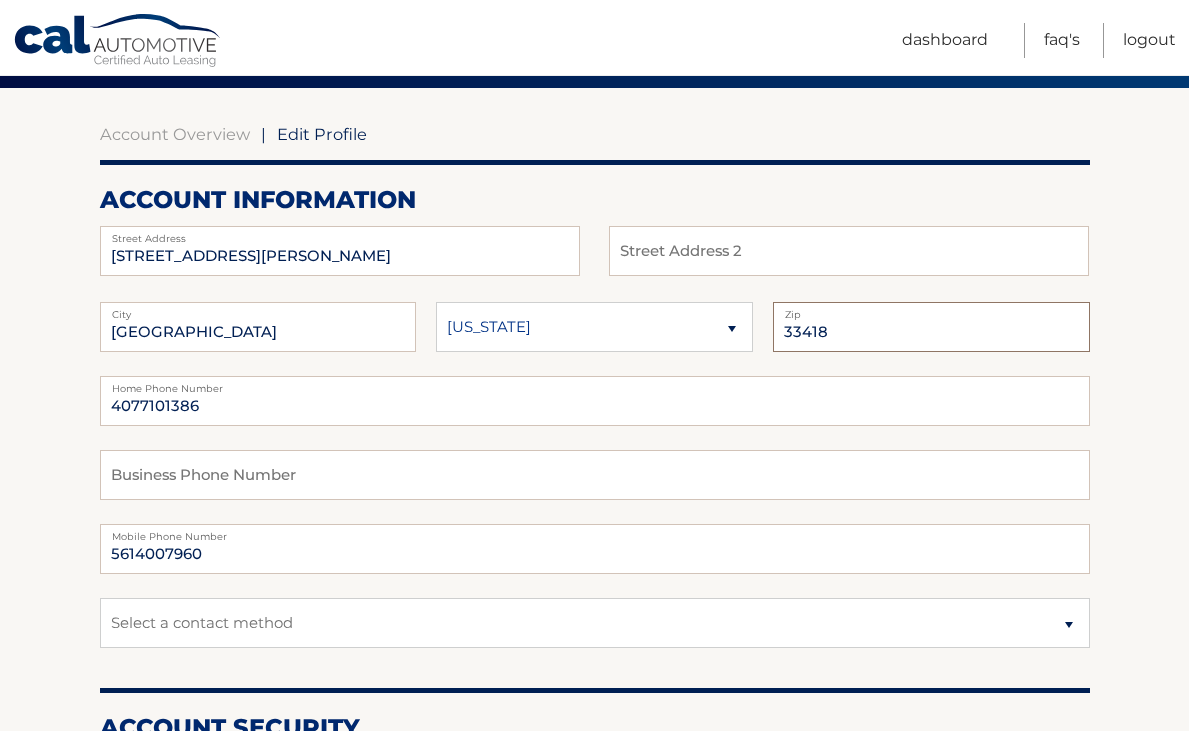 type on "33418" 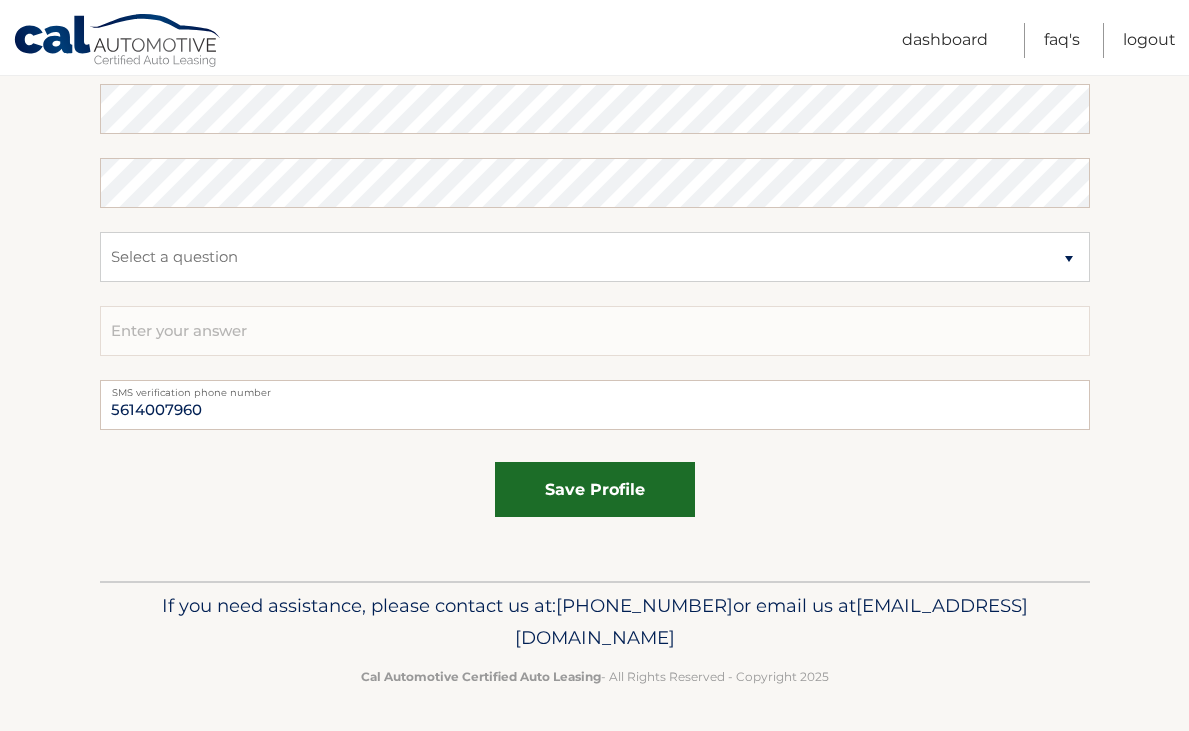 scroll, scrollTop: 1119, scrollLeft: 0, axis: vertical 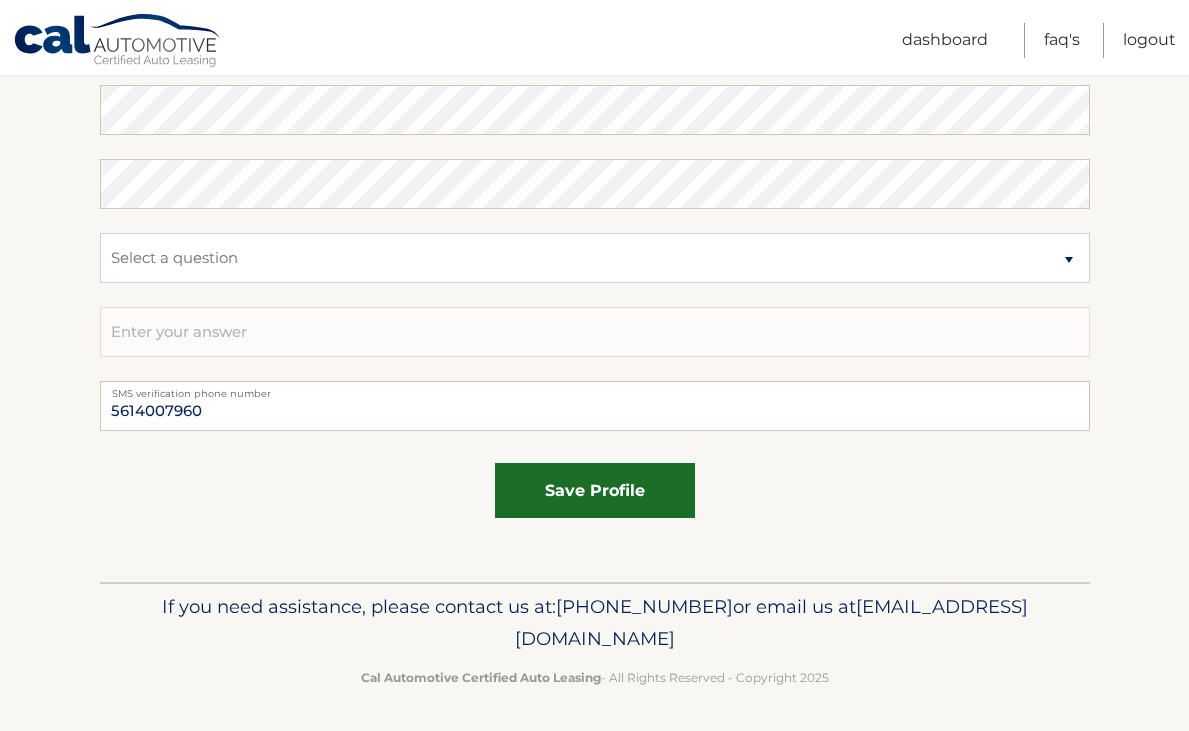 type on "5614007960" 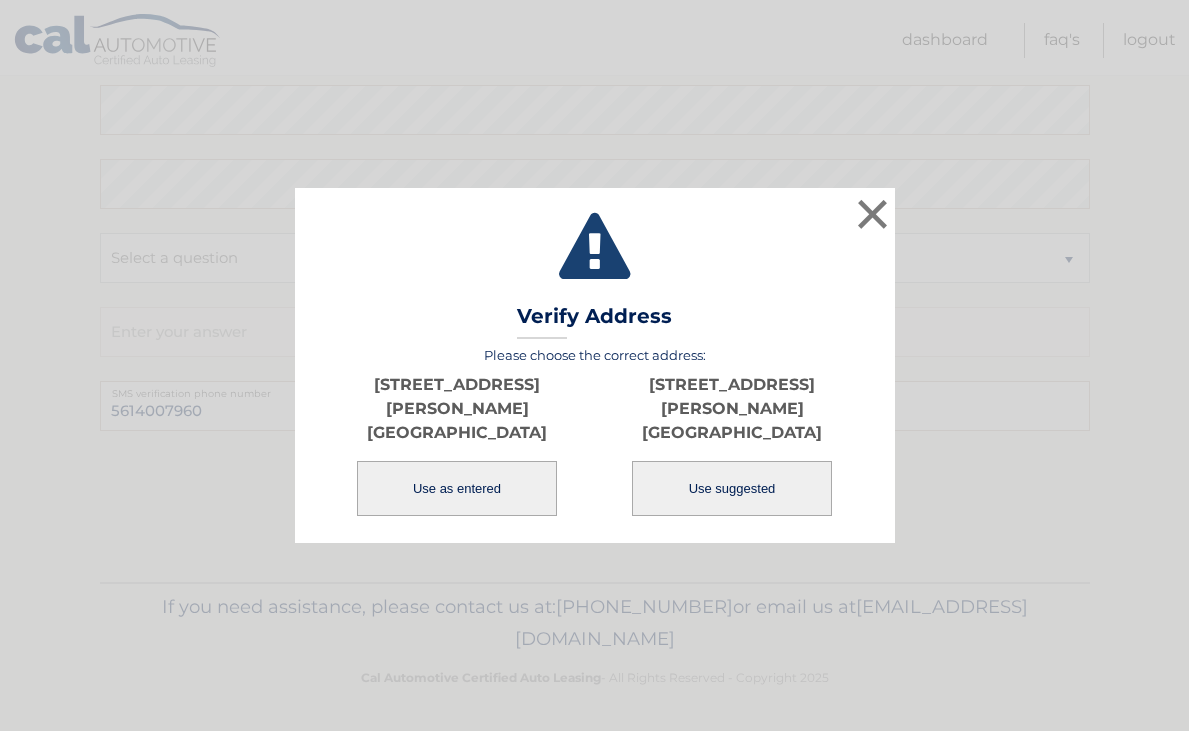 click on "Use suggested" at bounding box center [732, 488] 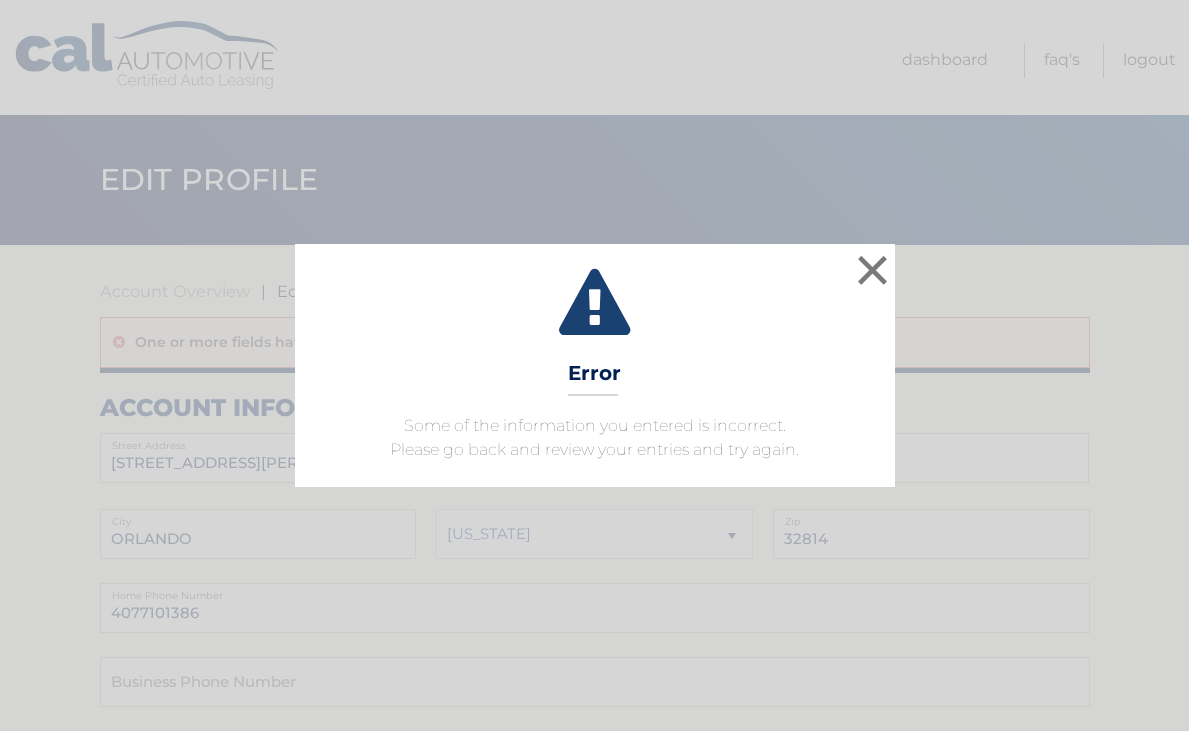 scroll, scrollTop: 0, scrollLeft: 0, axis: both 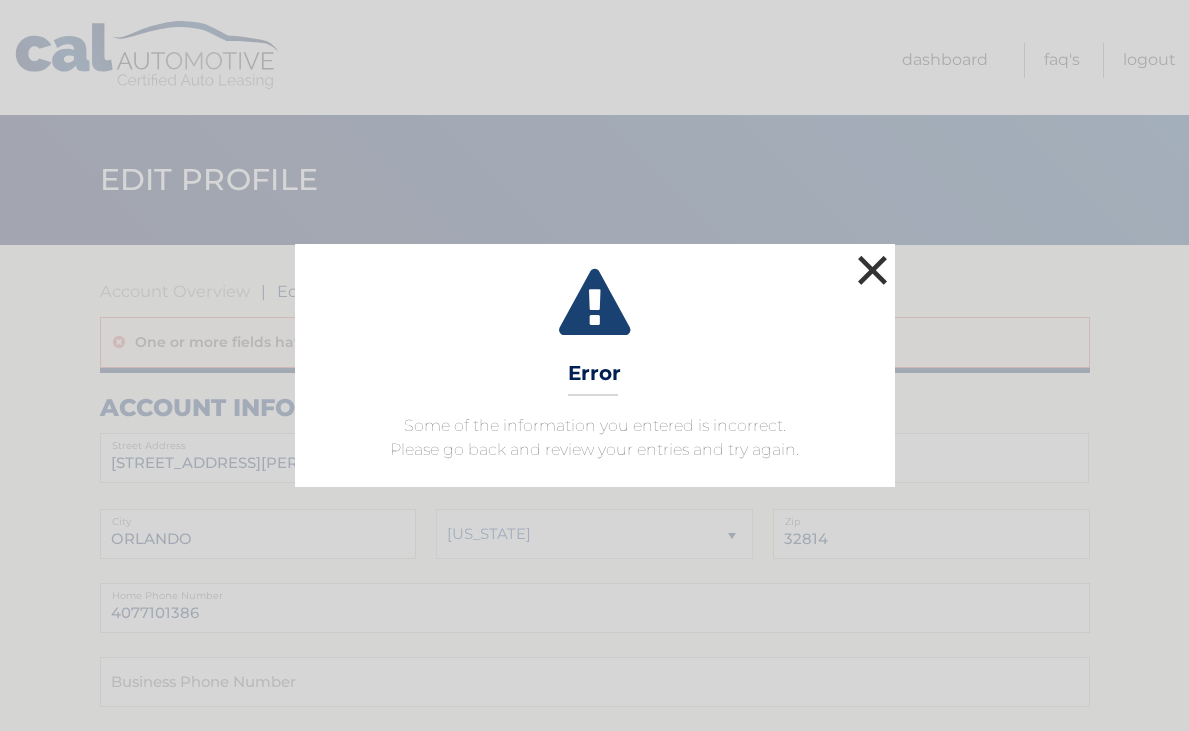 click on "×" at bounding box center (873, 270) 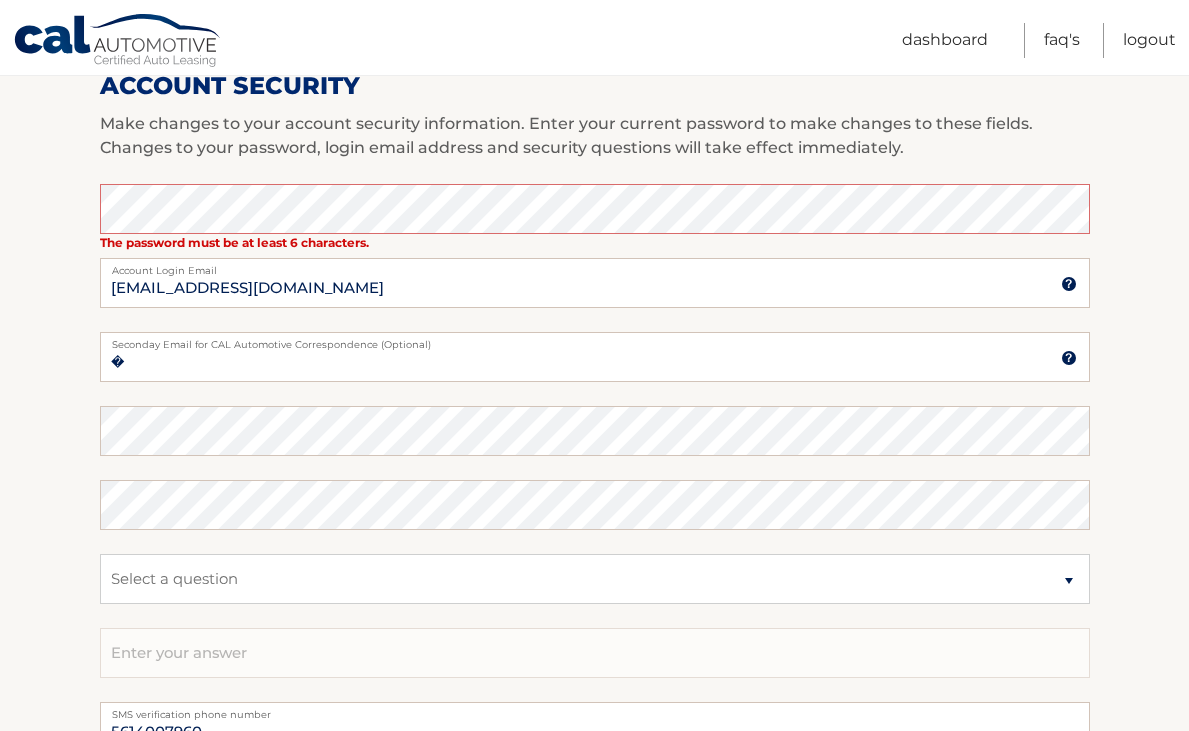 scroll, scrollTop: 847, scrollLeft: 0, axis: vertical 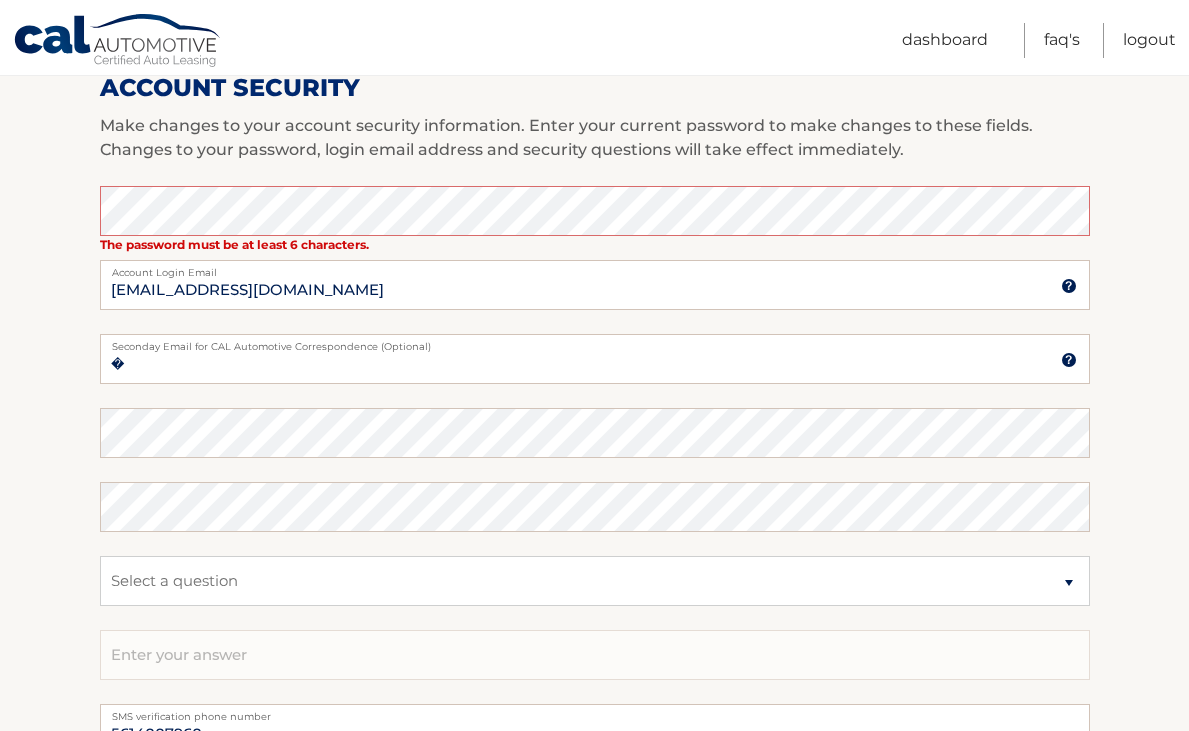 click on "Seconday Email for CAL Automotive Correspondence (Optional)" at bounding box center (595, 342) 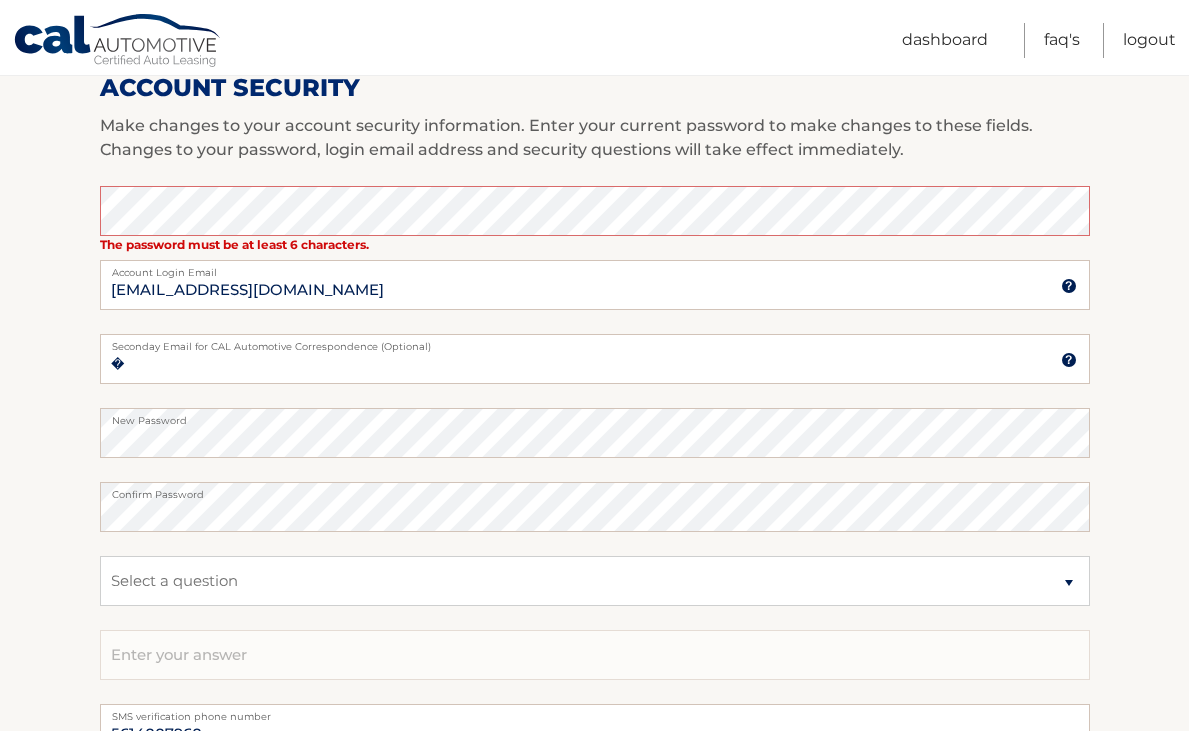 click on "New Password" at bounding box center (595, 433) 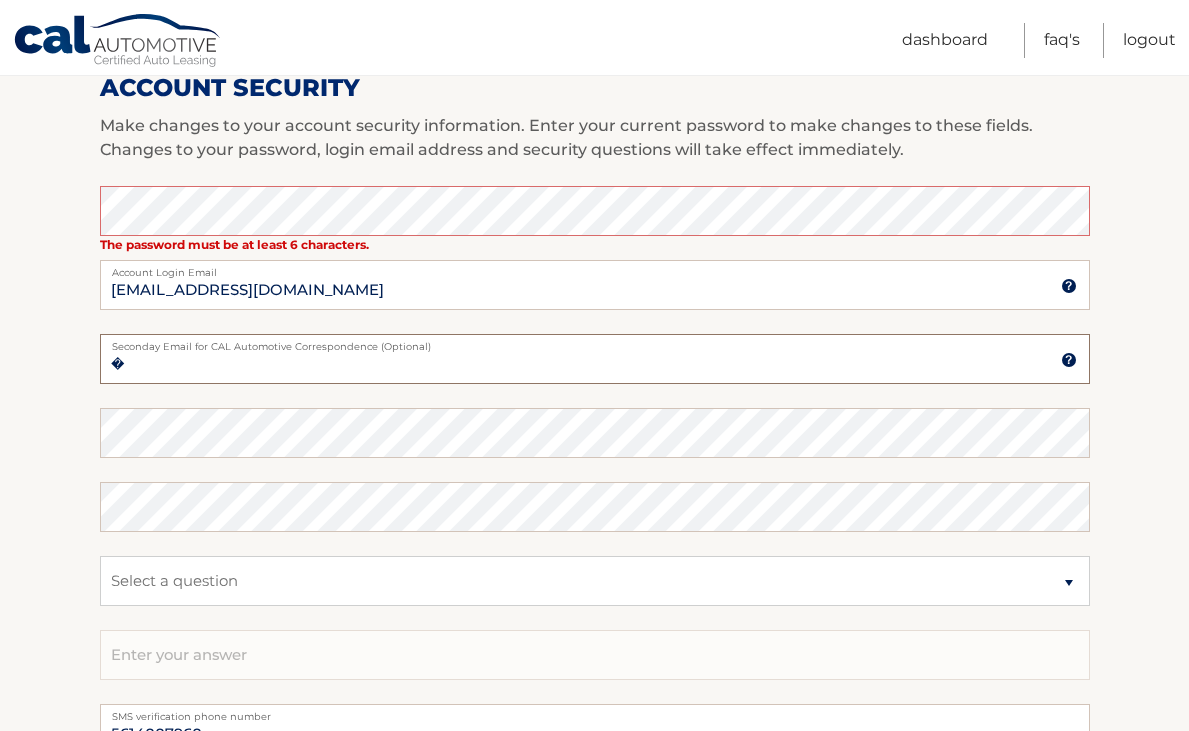 type on "[EMAIL_ADDRESS][DOMAIN_NAME]" 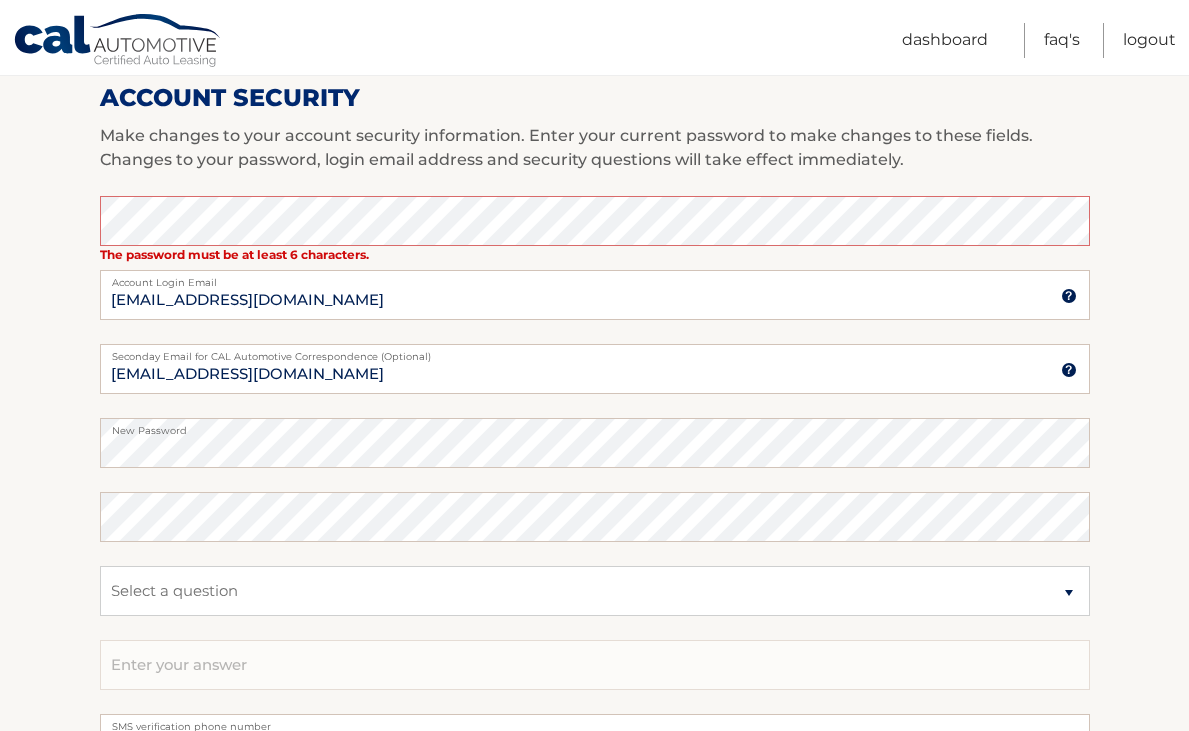 scroll, scrollTop: 837, scrollLeft: 0, axis: vertical 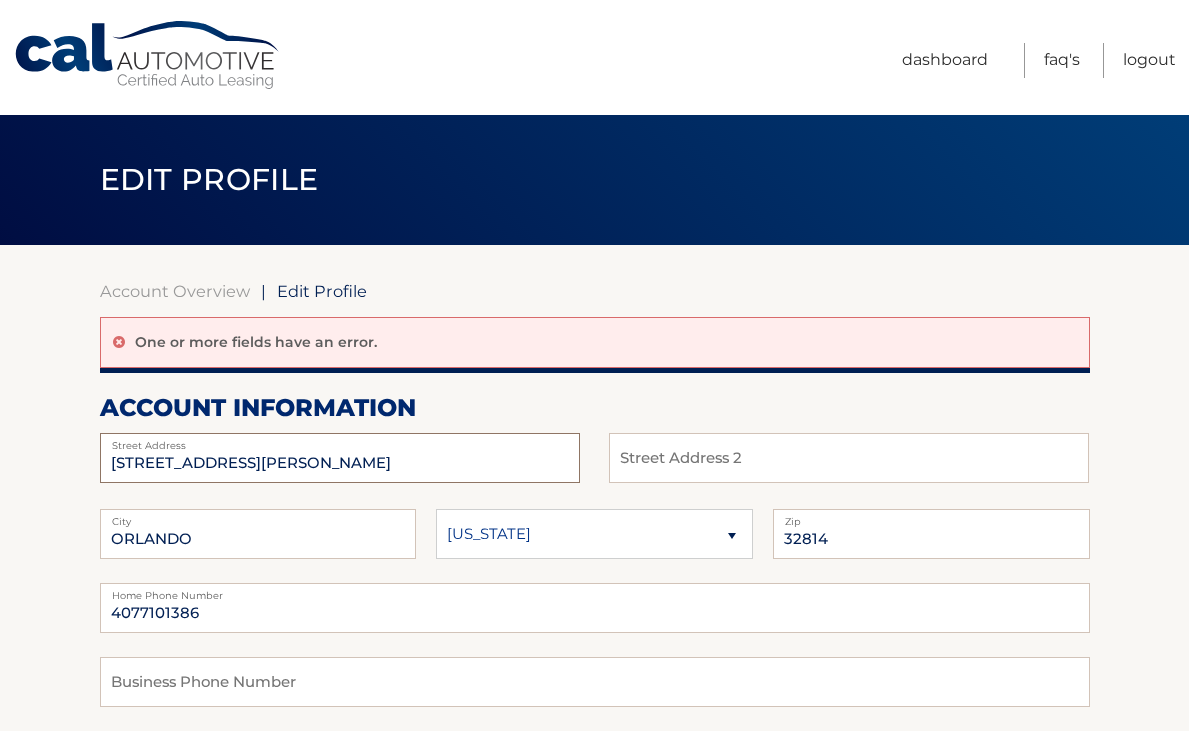 click on "[STREET_ADDRESS][PERSON_NAME]" at bounding box center (340, 458) 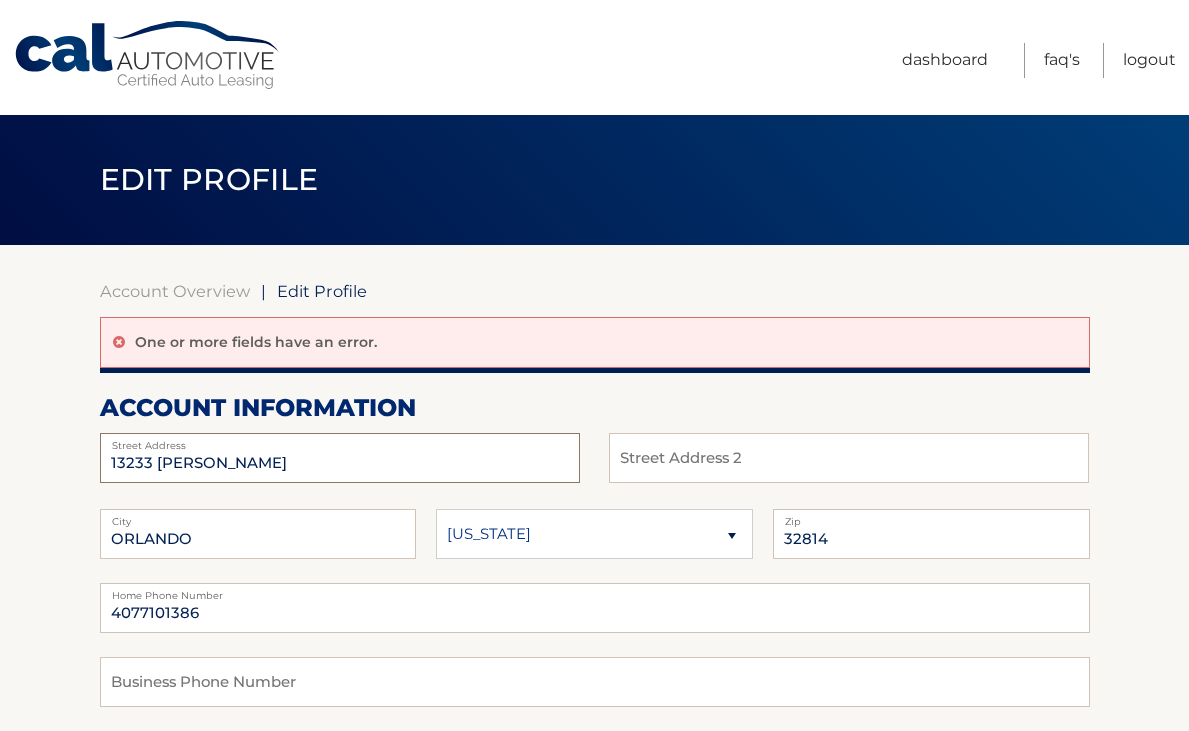 click on "13233 [PERSON_NAME]" at bounding box center (340, 458) 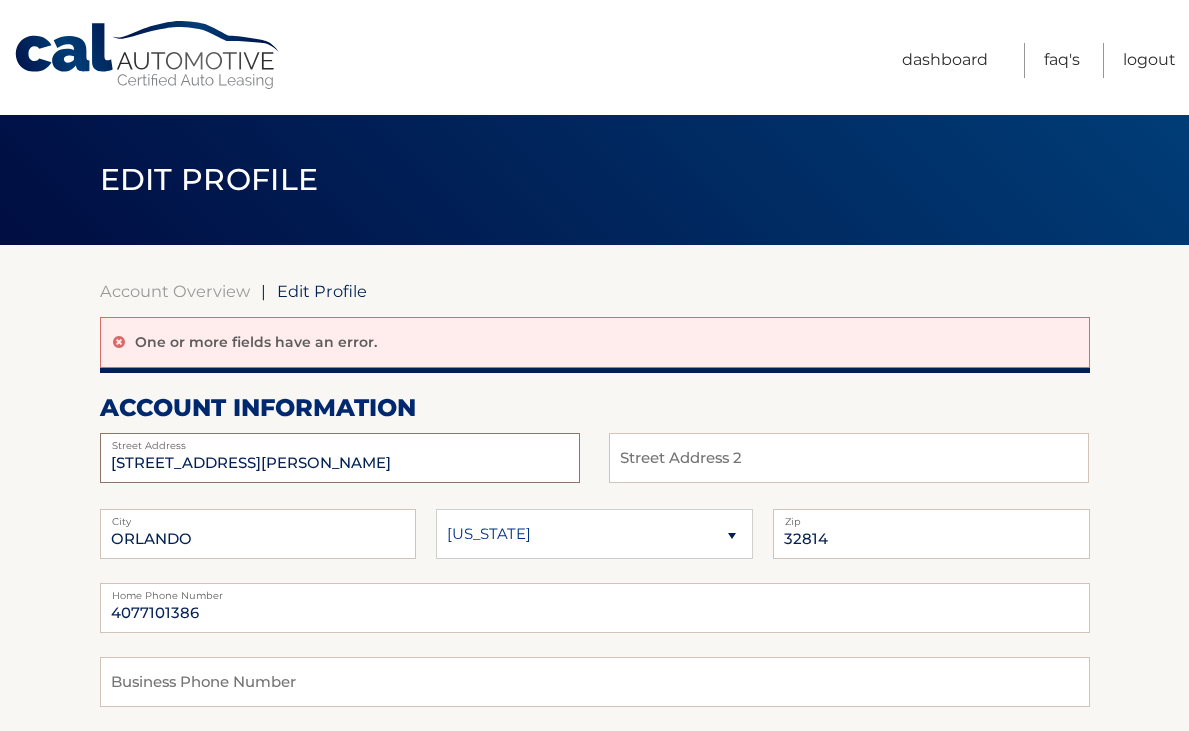 type on "[STREET_ADDRESS][PERSON_NAME]" 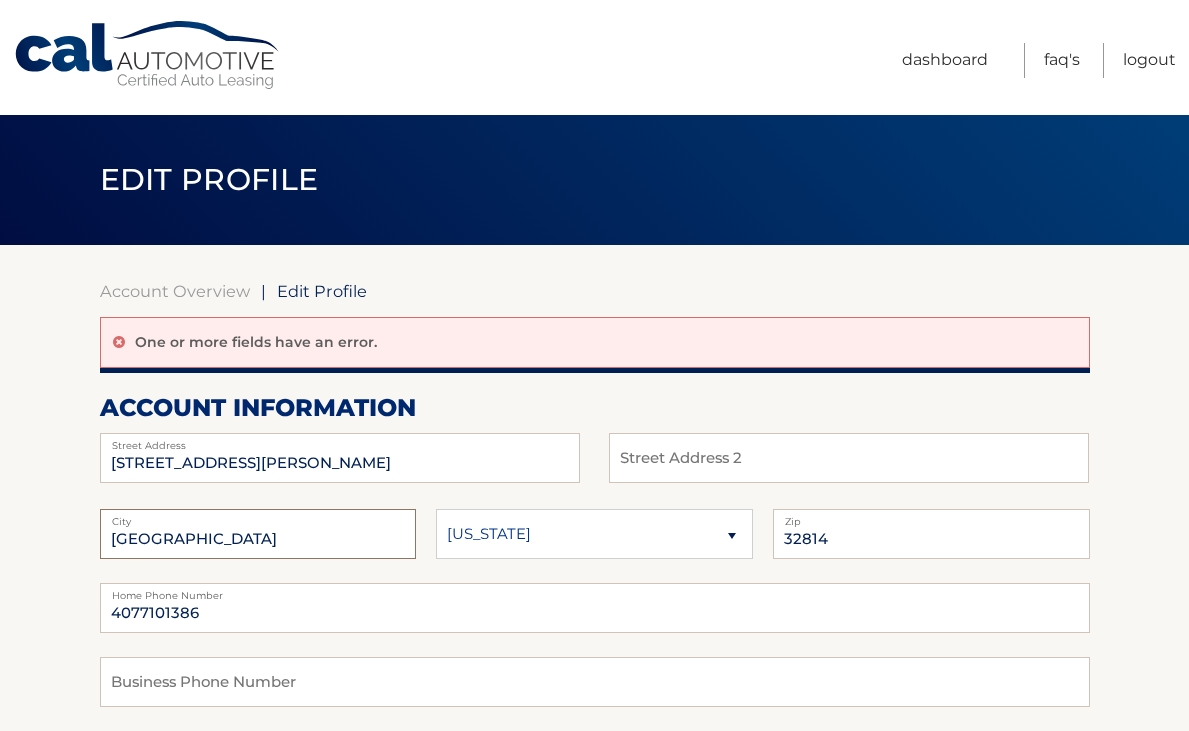 type on "[GEOGRAPHIC_DATA]" 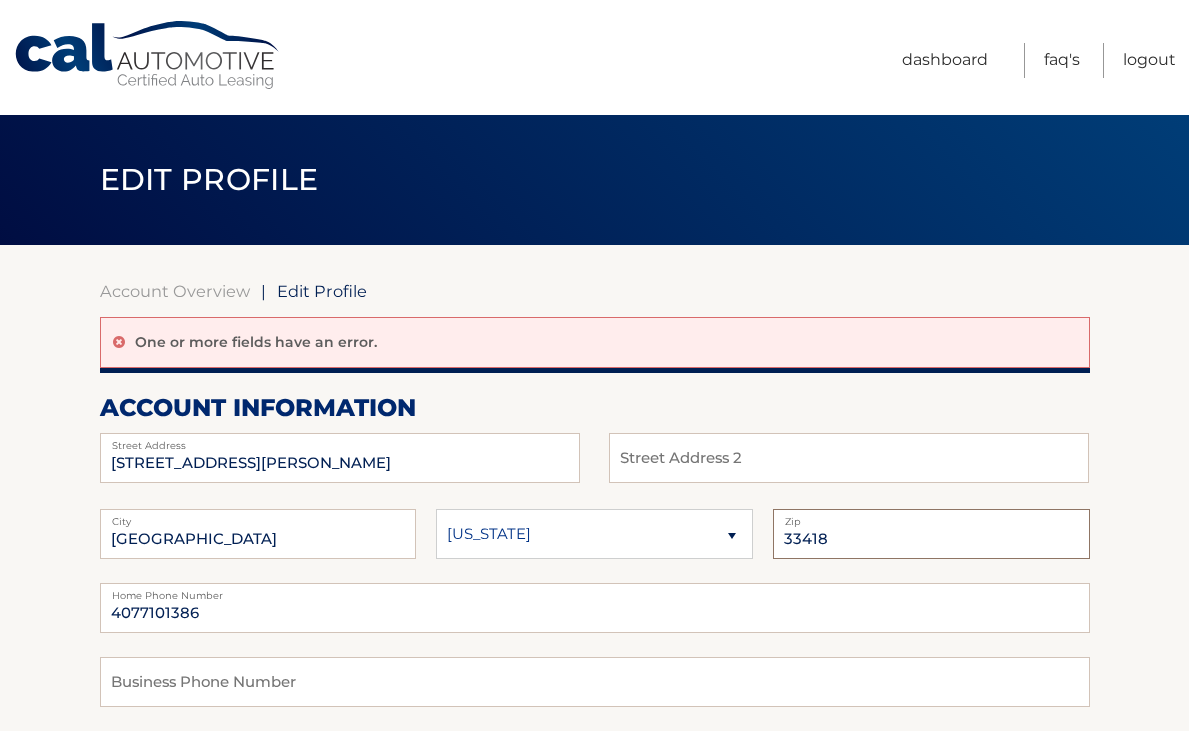 type on "33418" 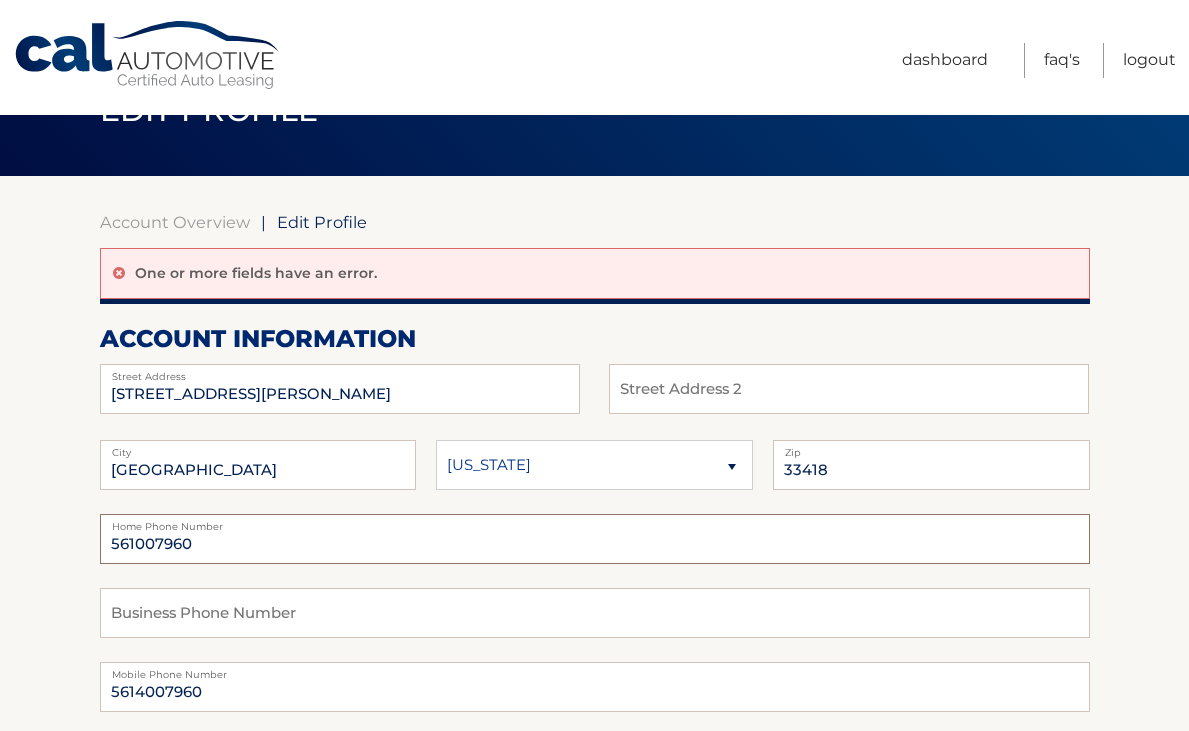 scroll, scrollTop: 71, scrollLeft: 0, axis: vertical 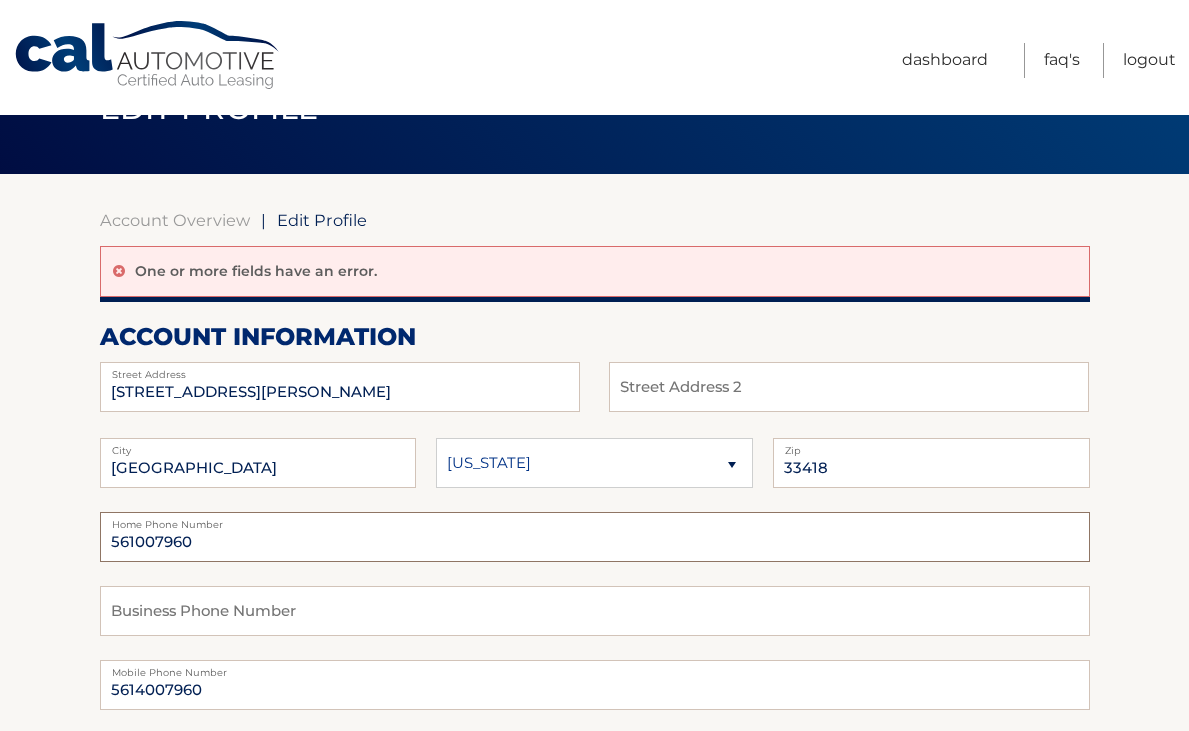 click on "561007960" at bounding box center [595, 537] 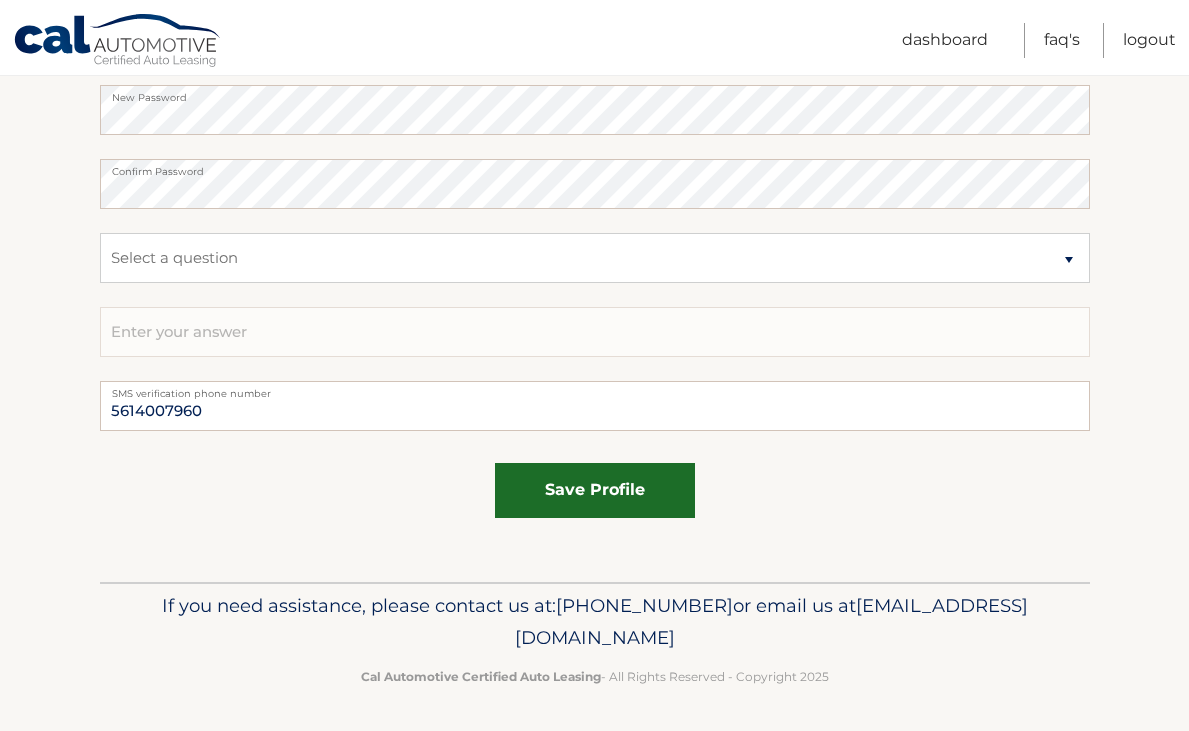 scroll, scrollTop: 1169, scrollLeft: 0, axis: vertical 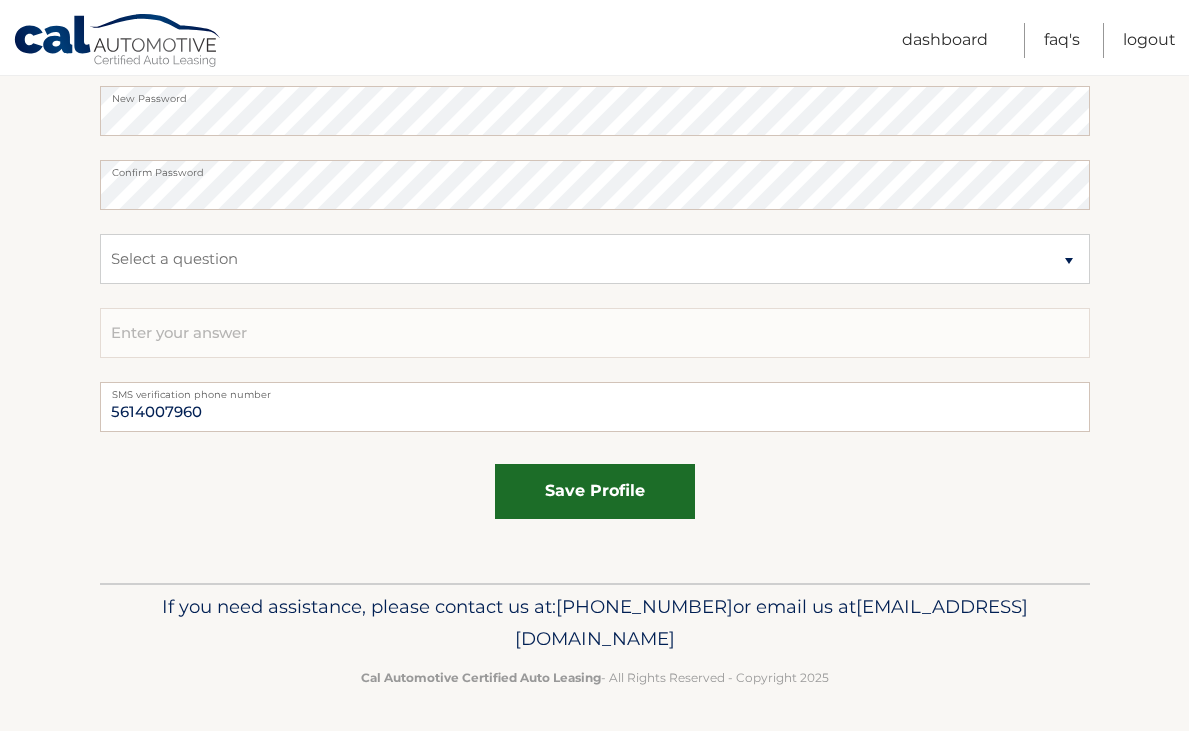 type on "5614007960" 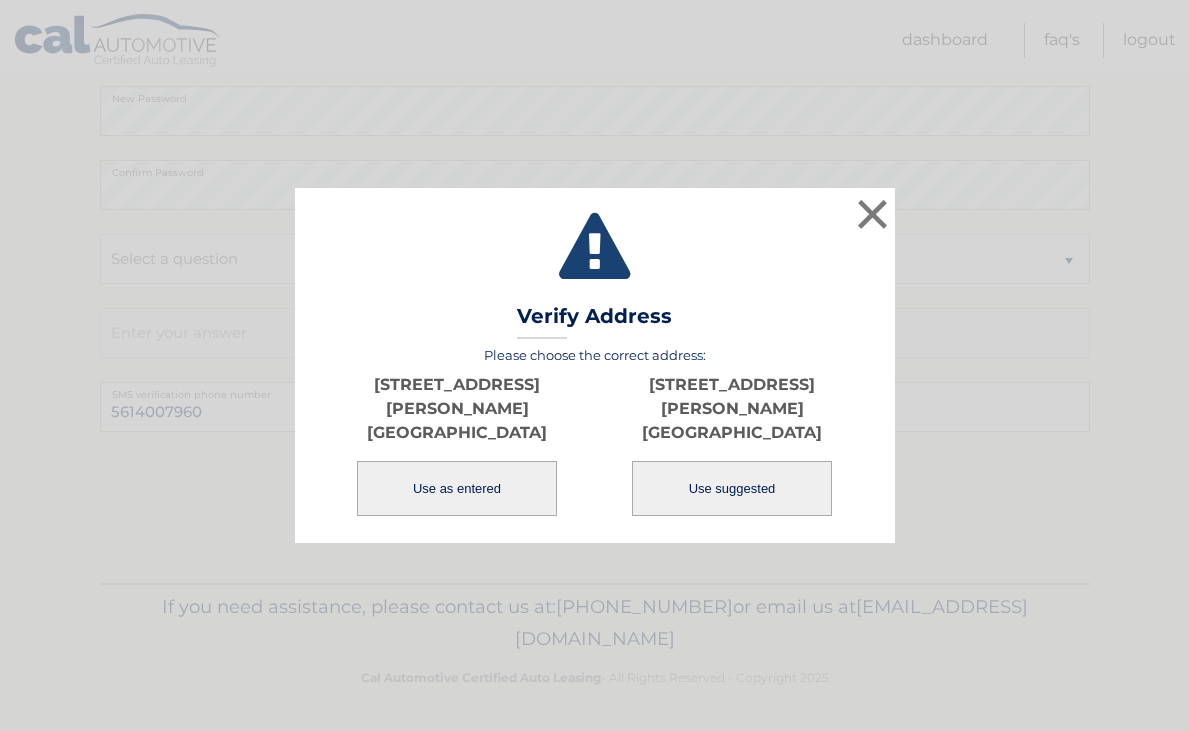 click on "Use suggested" at bounding box center (732, 488) 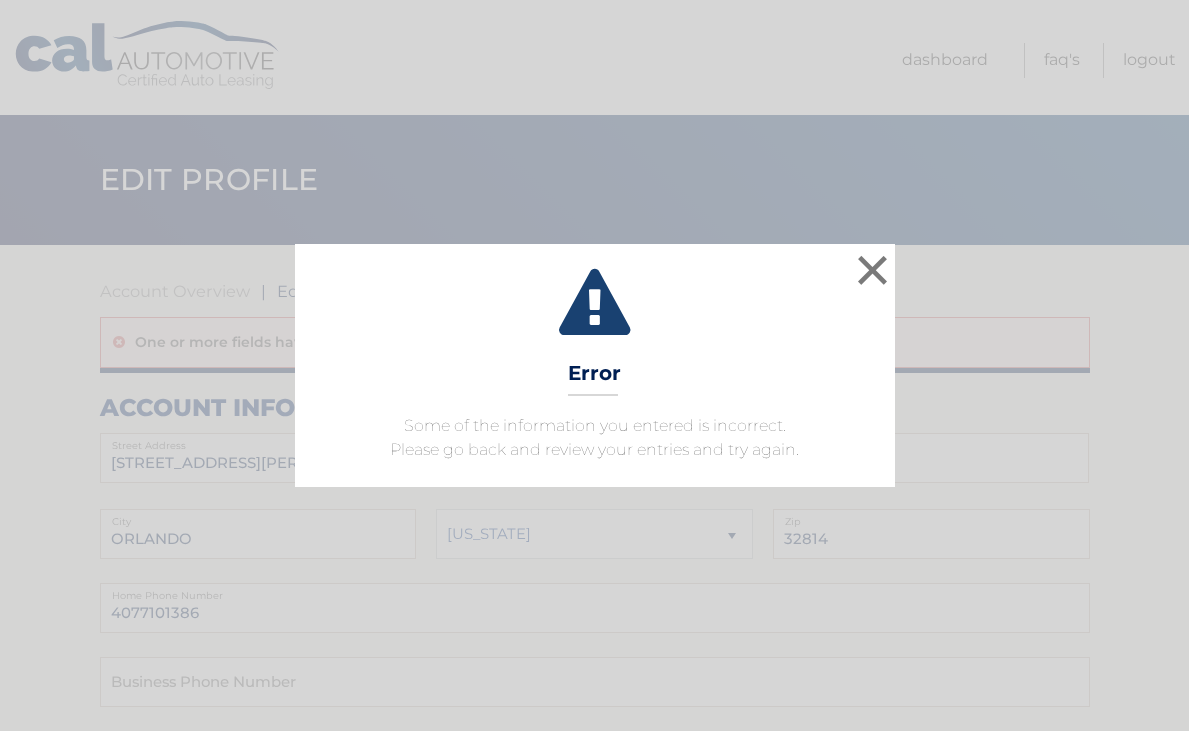 scroll, scrollTop: 0, scrollLeft: 0, axis: both 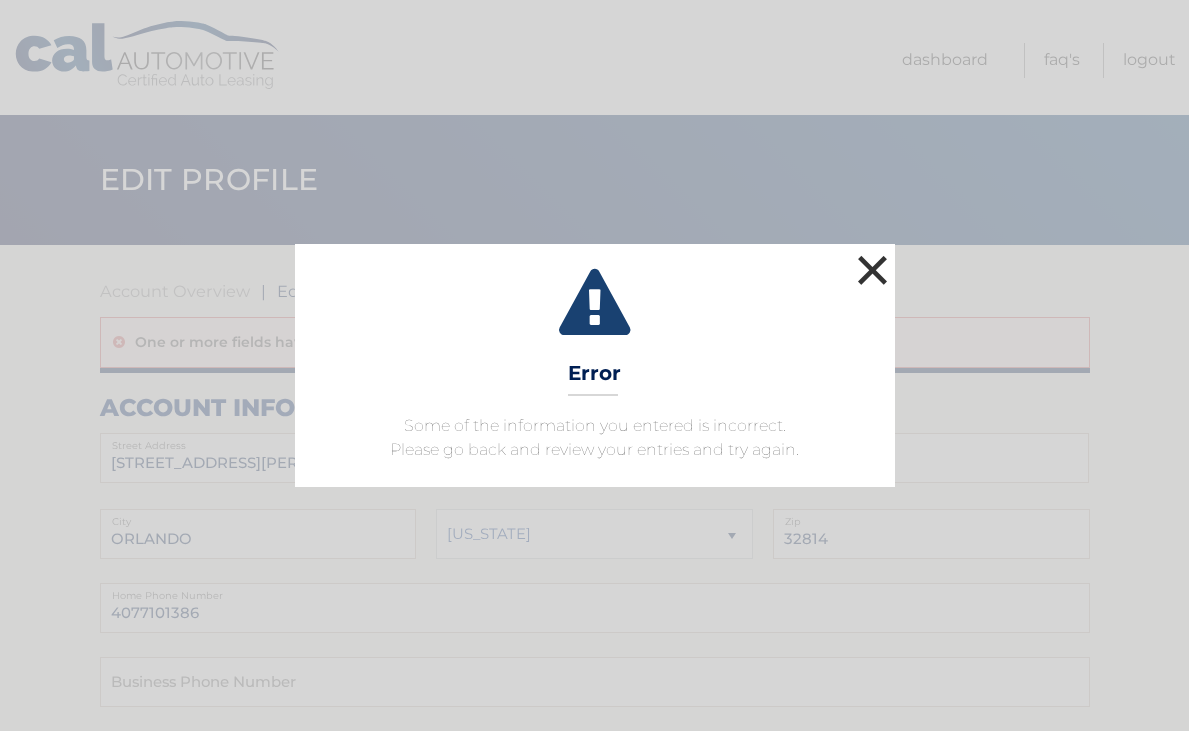 click on "×" at bounding box center (873, 270) 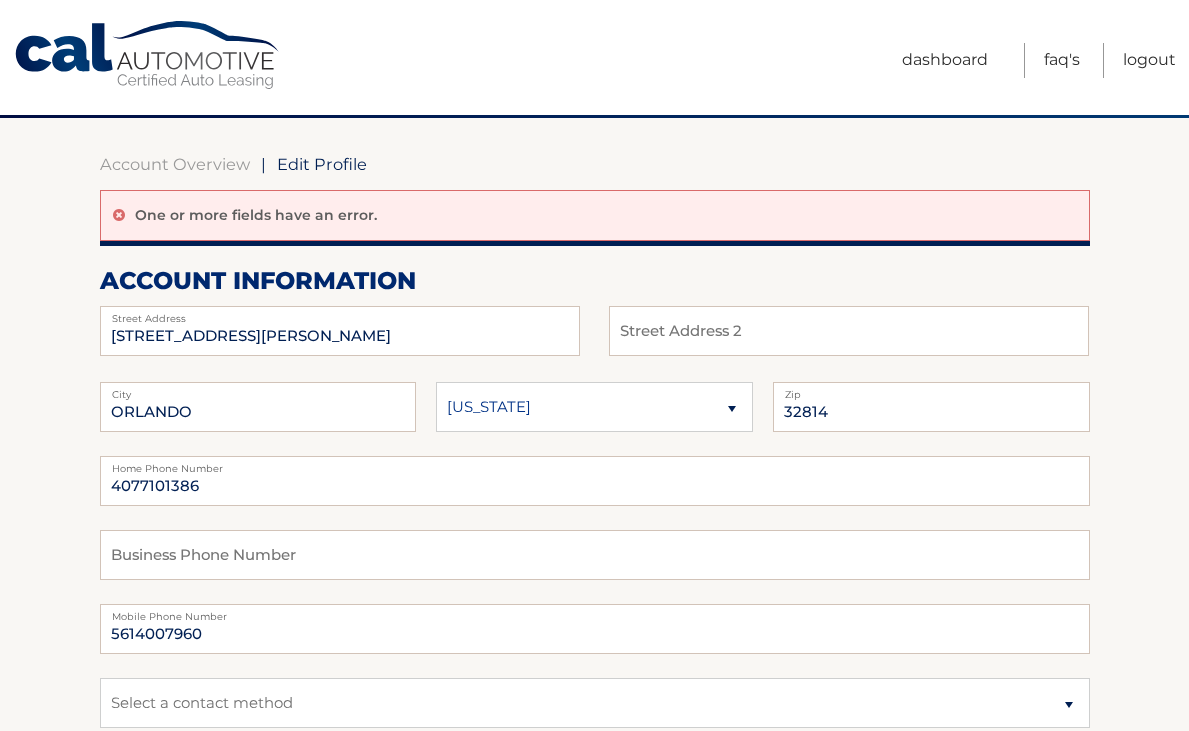 scroll, scrollTop: 147, scrollLeft: 0, axis: vertical 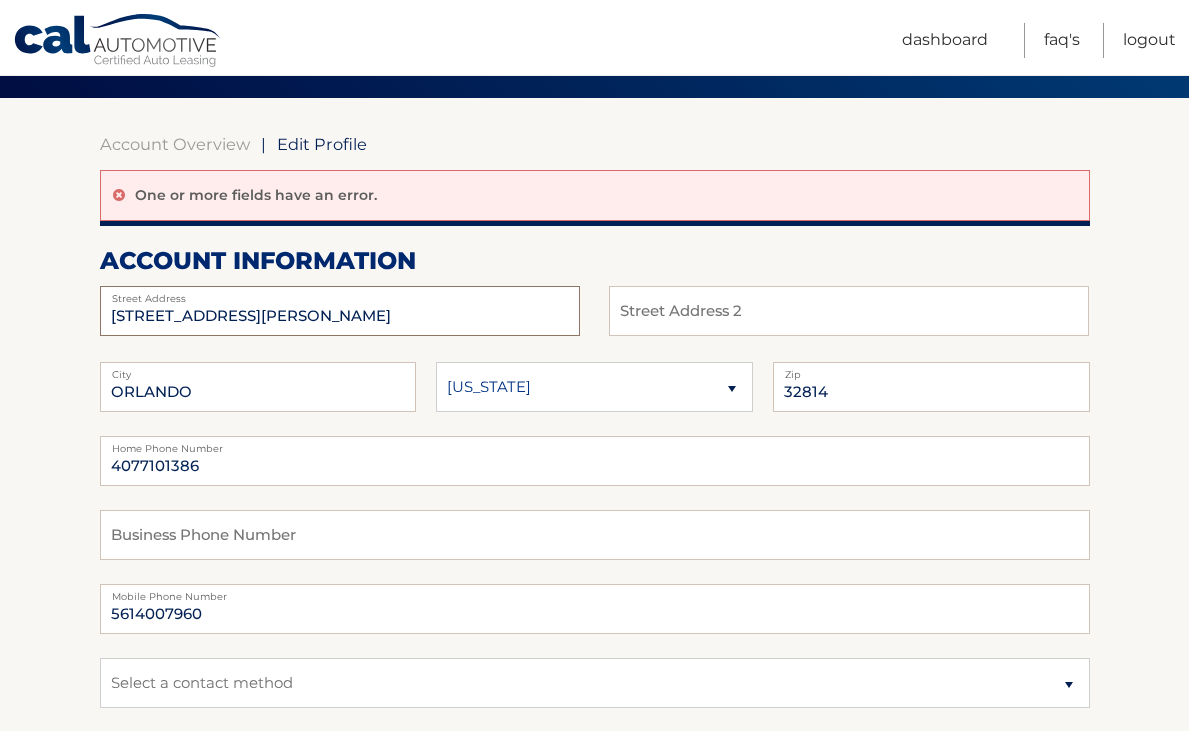 click on "[STREET_ADDRESS][PERSON_NAME]" at bounding box center [340, 311] 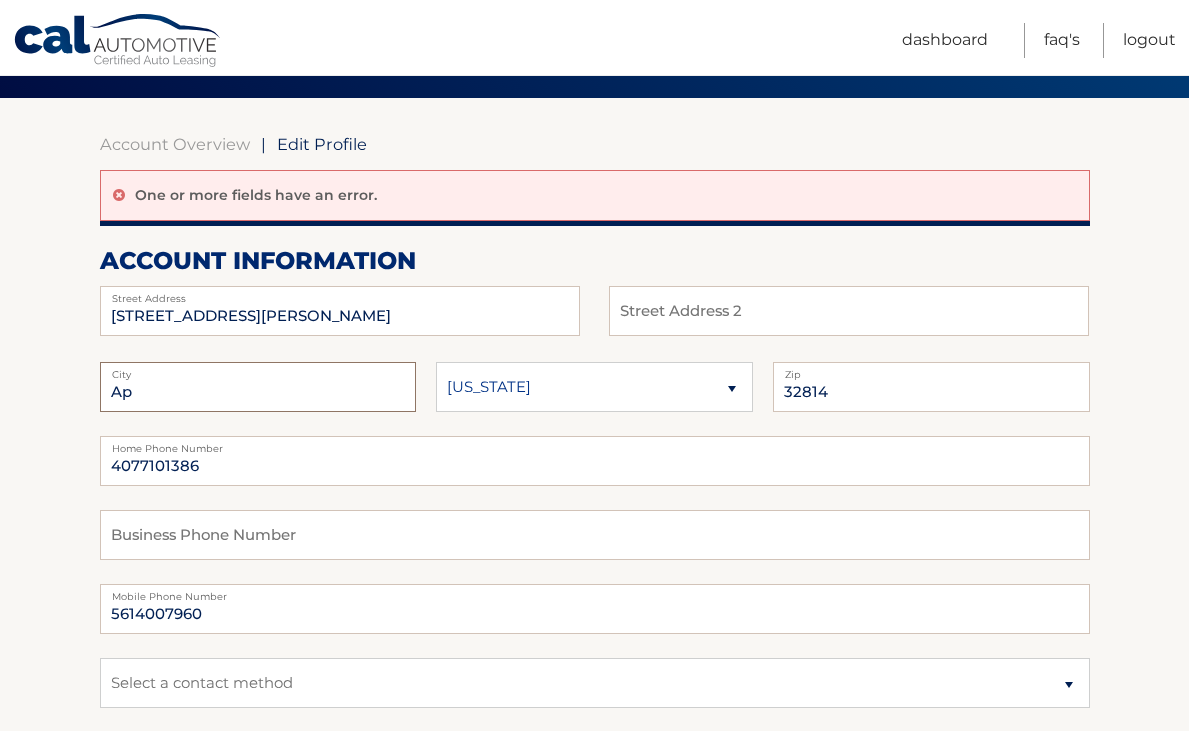 type on "A" 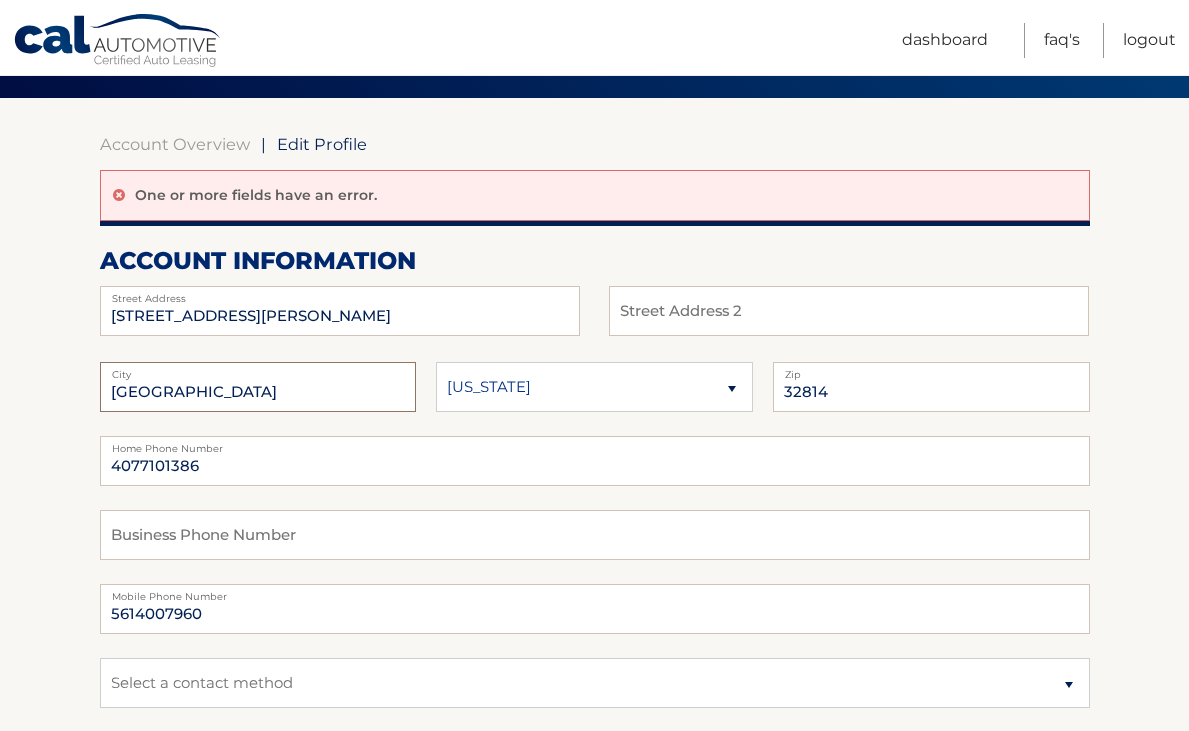 type on "[GEOGRAPHIC_DATA]" 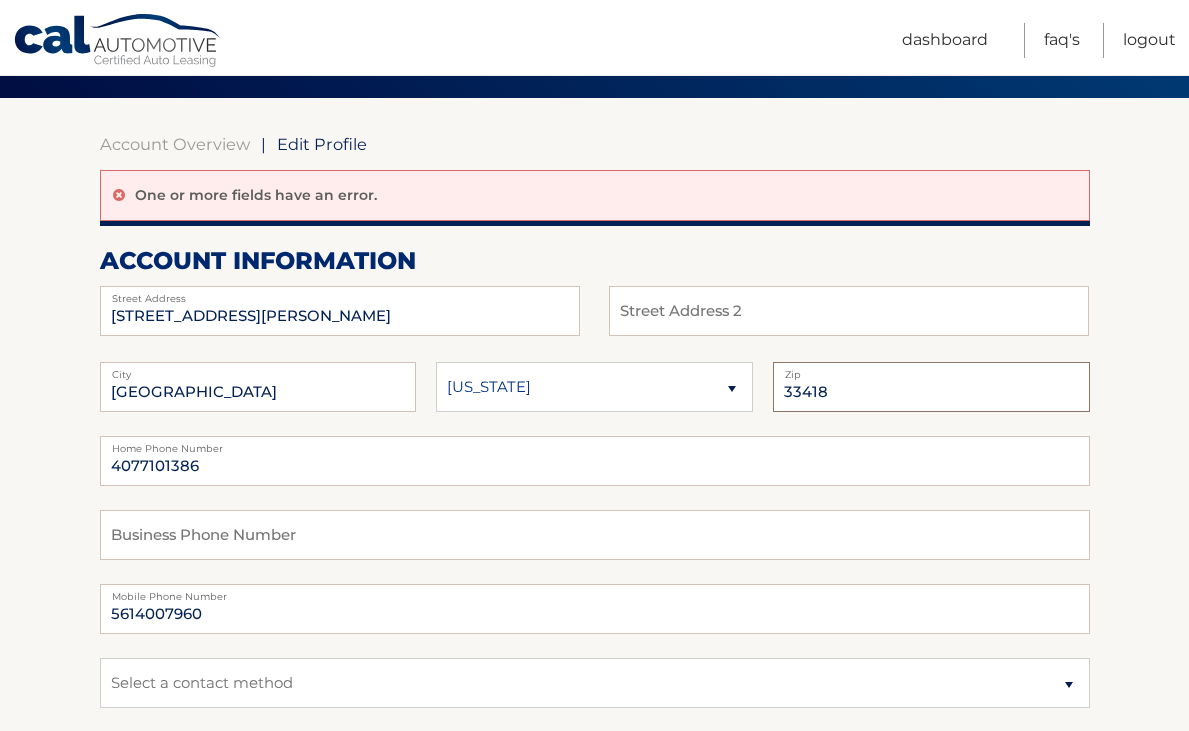 type on "33418" 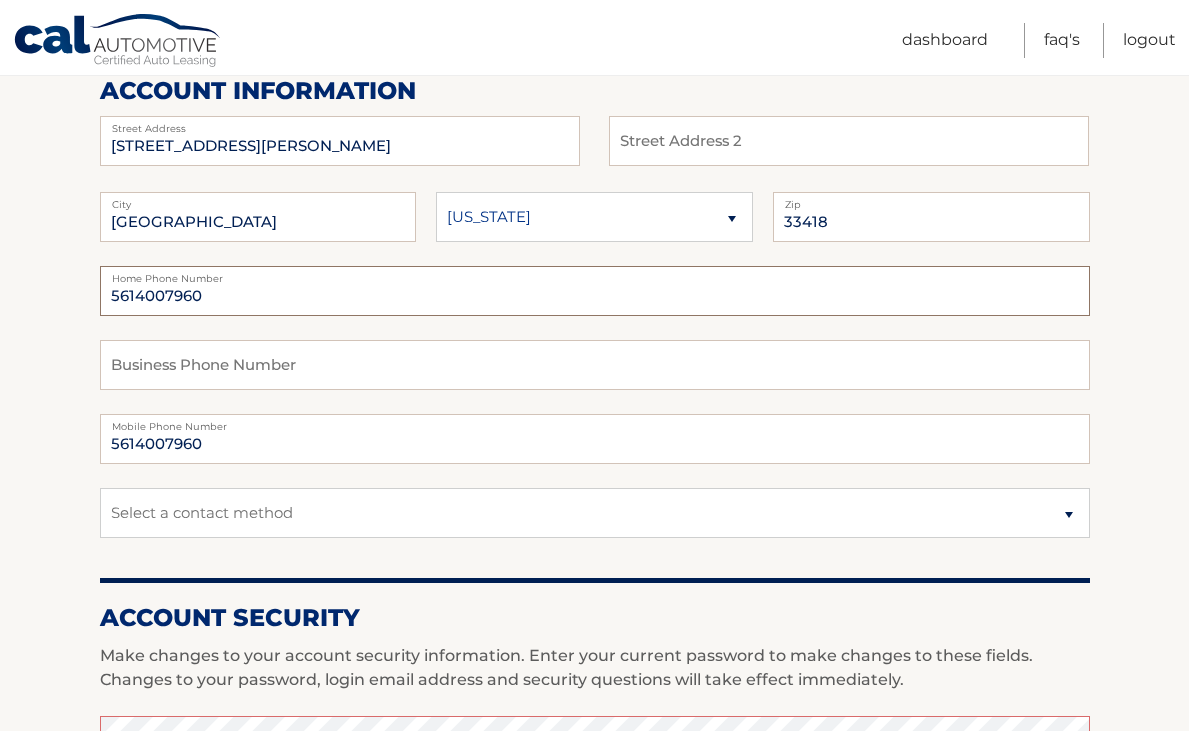 scroll, scrollTop: 326, scrollLeft: 0, axis: vertical 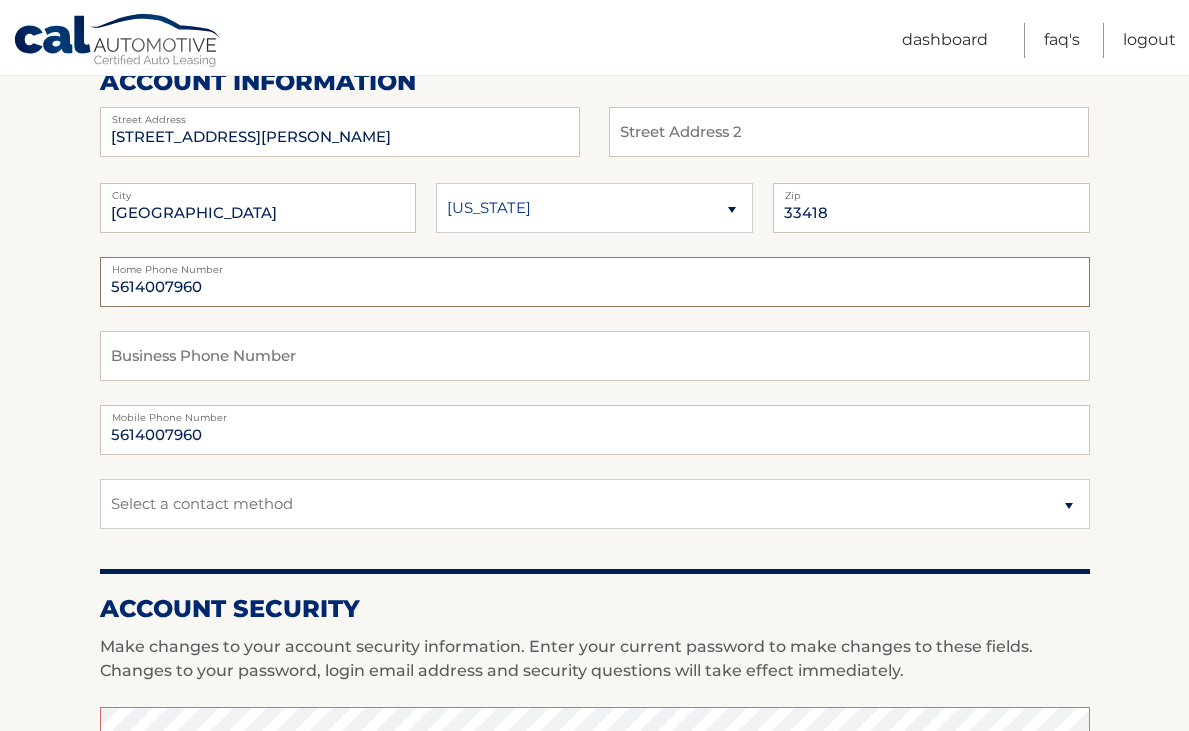 type on "5614007960" 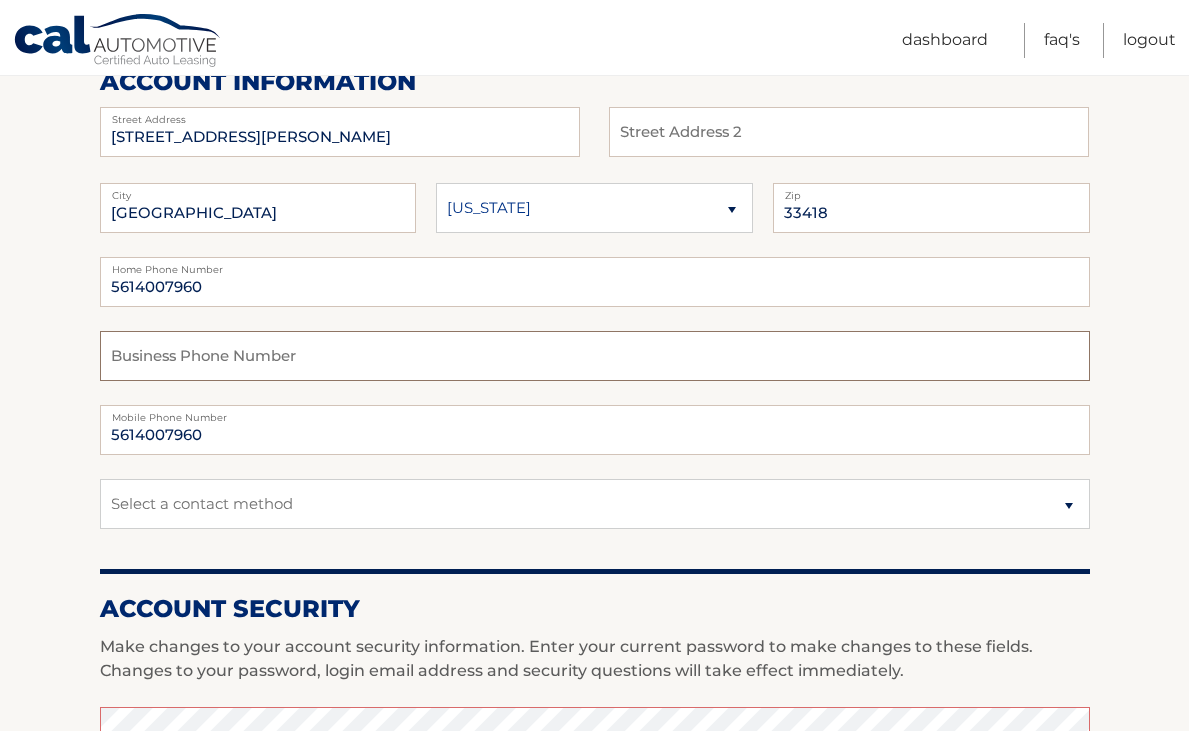 click at bounding box center (595, 356) 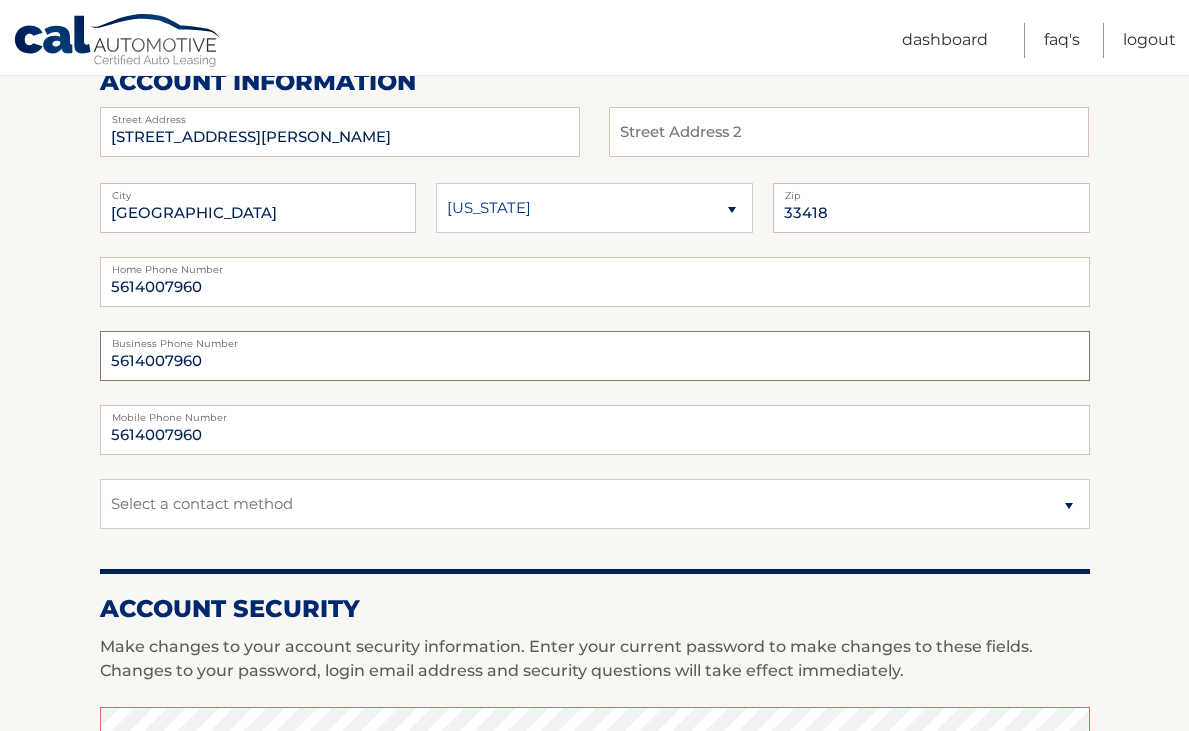 type on "5614007960" 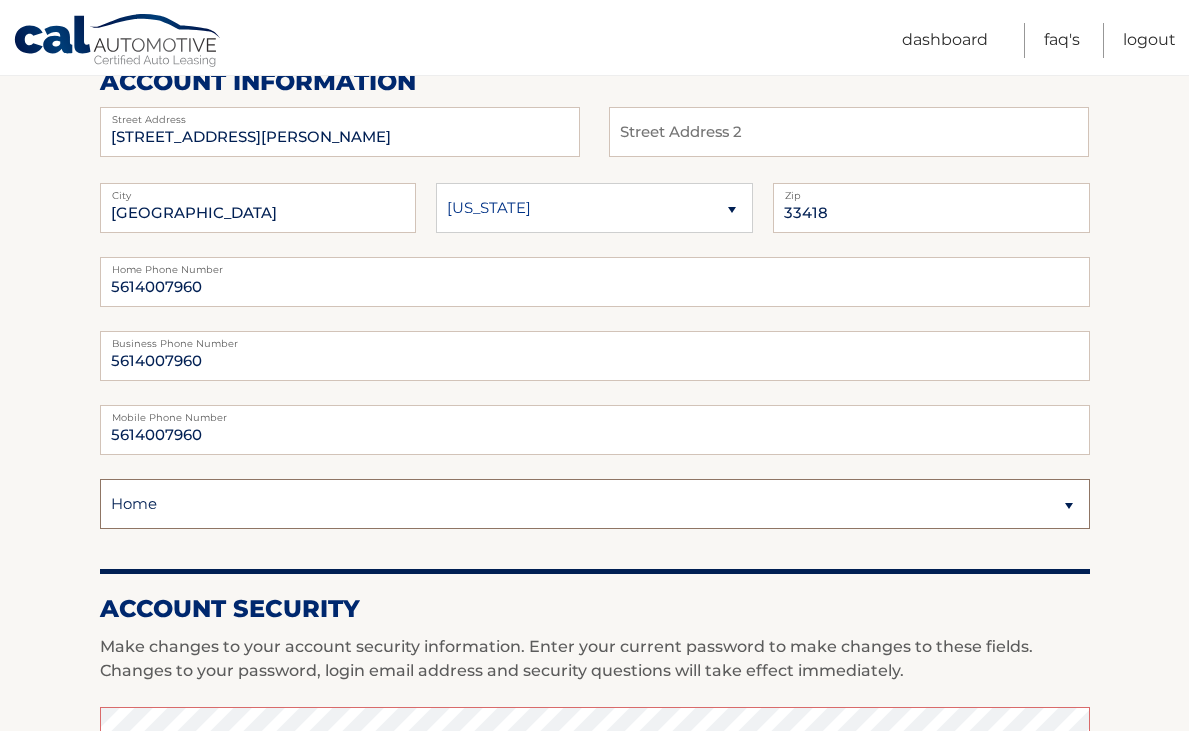 select on "1" 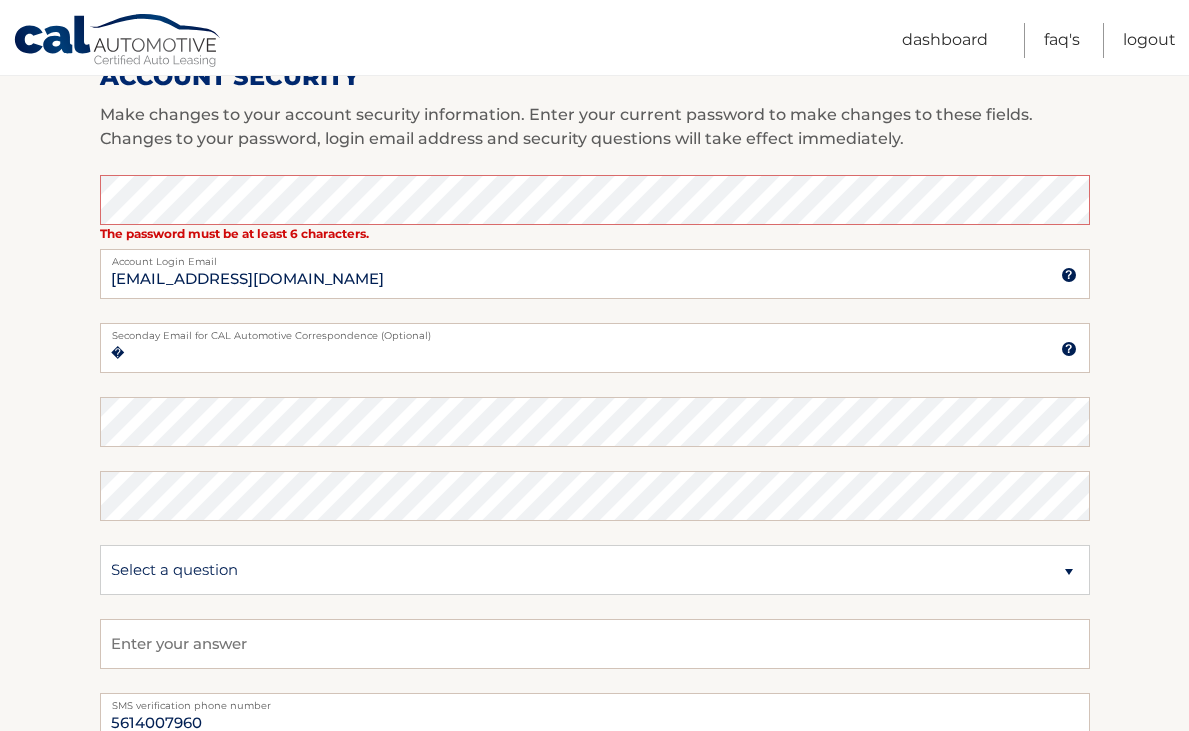 scroll, scrollTop: 907, scrollLeft: 0, axis: vertical 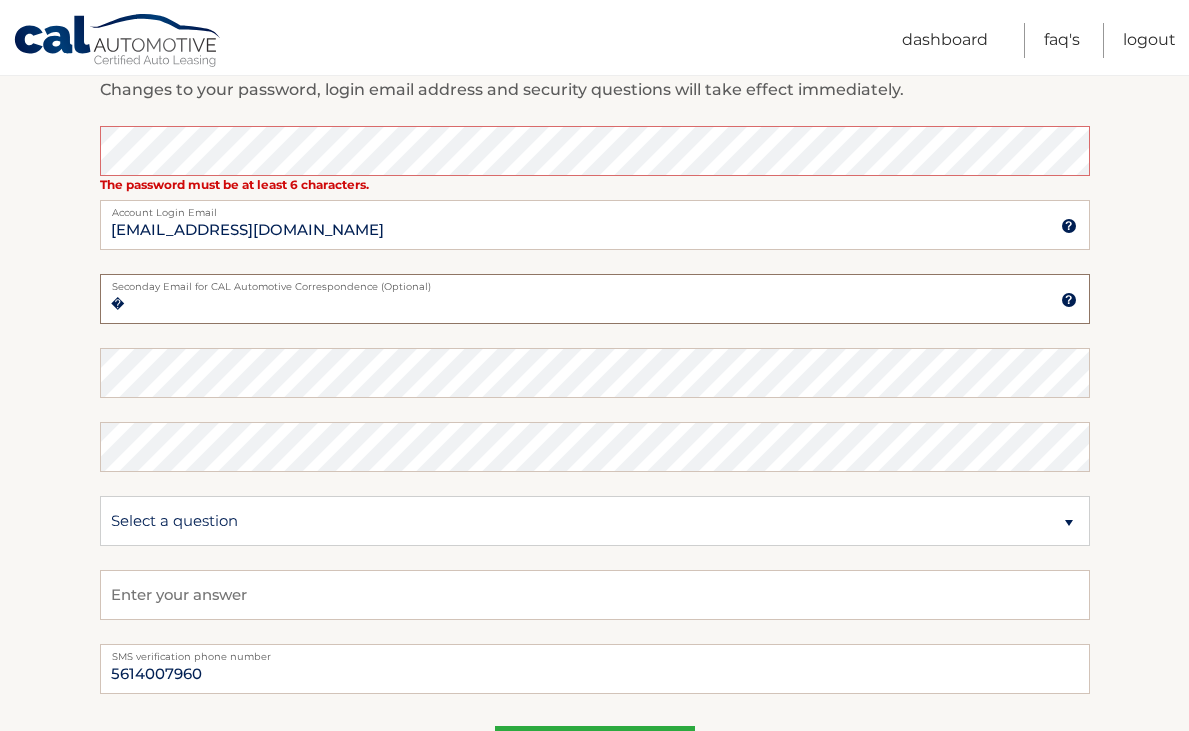 click on "�" at bounding box center [595, 299] 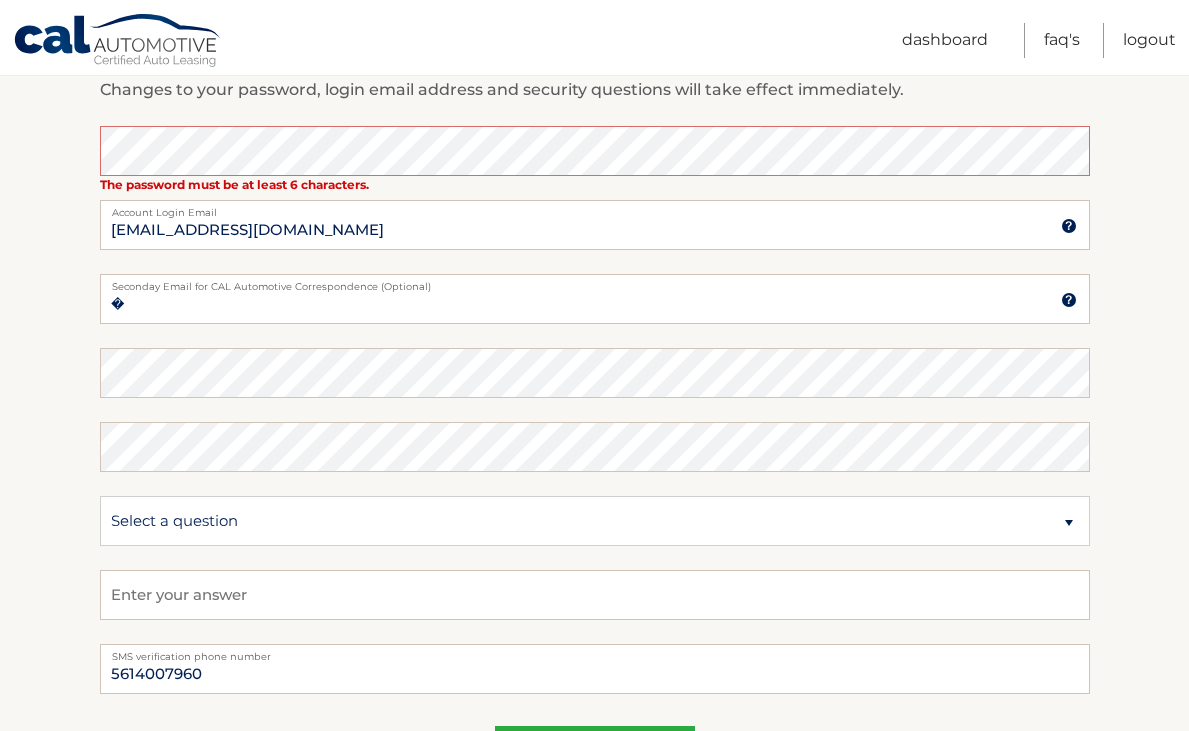 click on "The password must be at least 6 characters.
Enter your current password to make changes to those fields
allieschilling@gmail.com
Account Login Email
Enter your email information if you want email notifications to be sent to a different address than your login email.
�
Seconday Email for CAL Automotive Correspondence (Optional)
Enter your email information if you want email notifications to be sent to a different address than your login email." at bounding box center [595, 385] 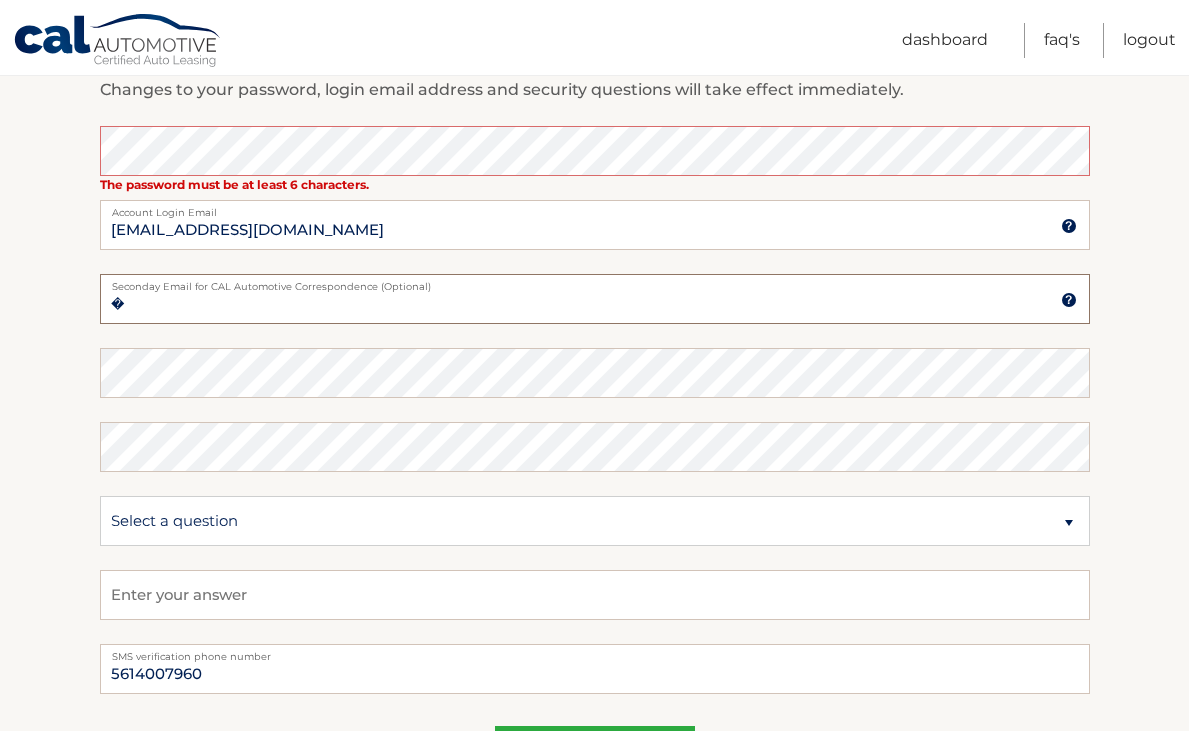 type on "[EMAIL_ADDRESS][DOMAIN_NAME]" 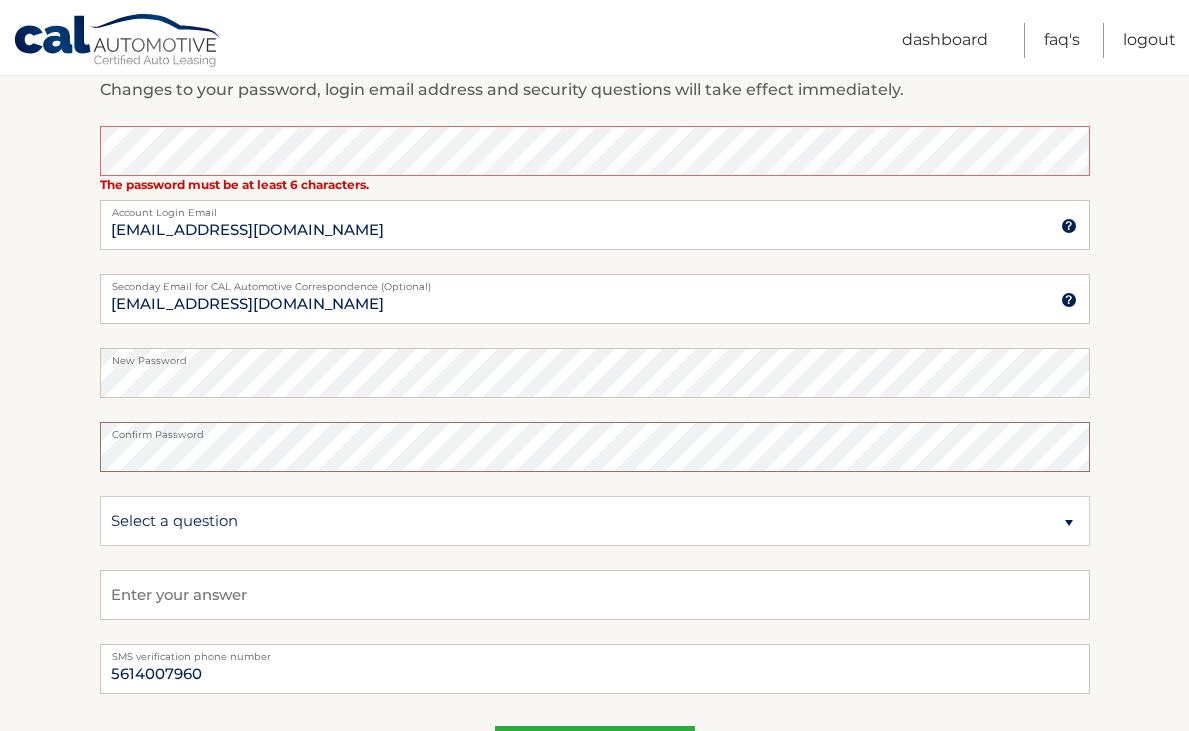 scroll, scrollTop: 981, scrollLeft: 0, axis: vertical 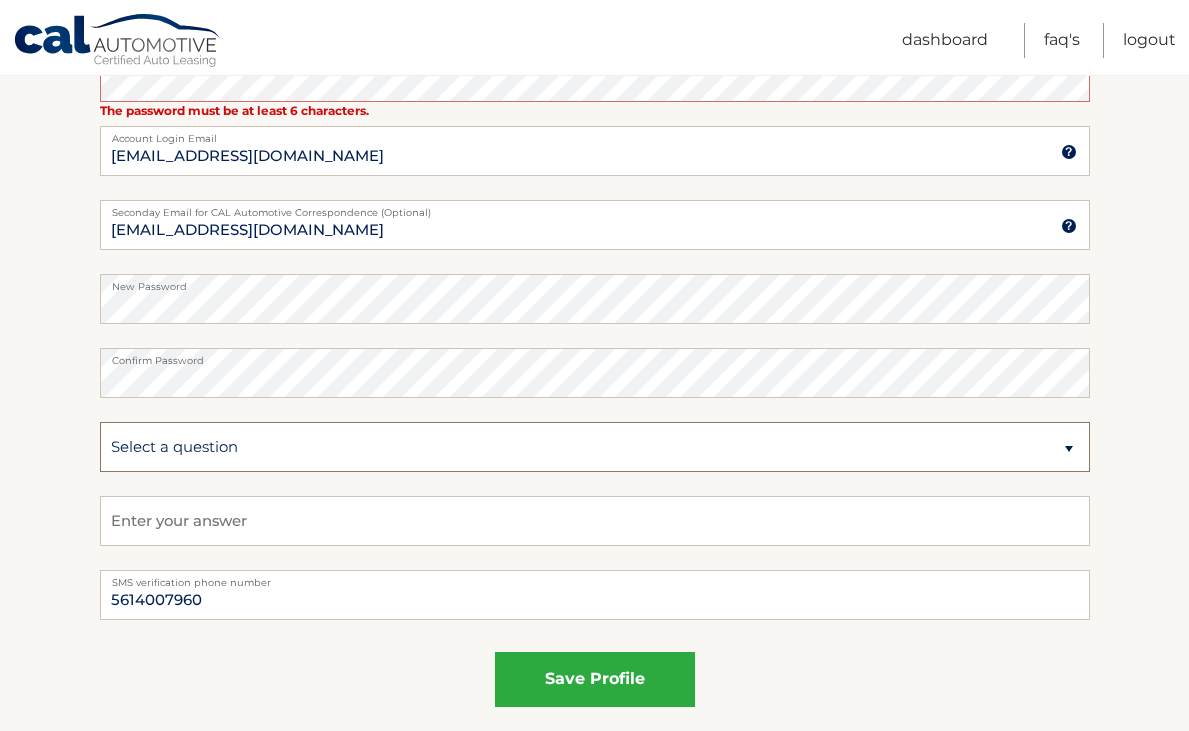 select on "1" 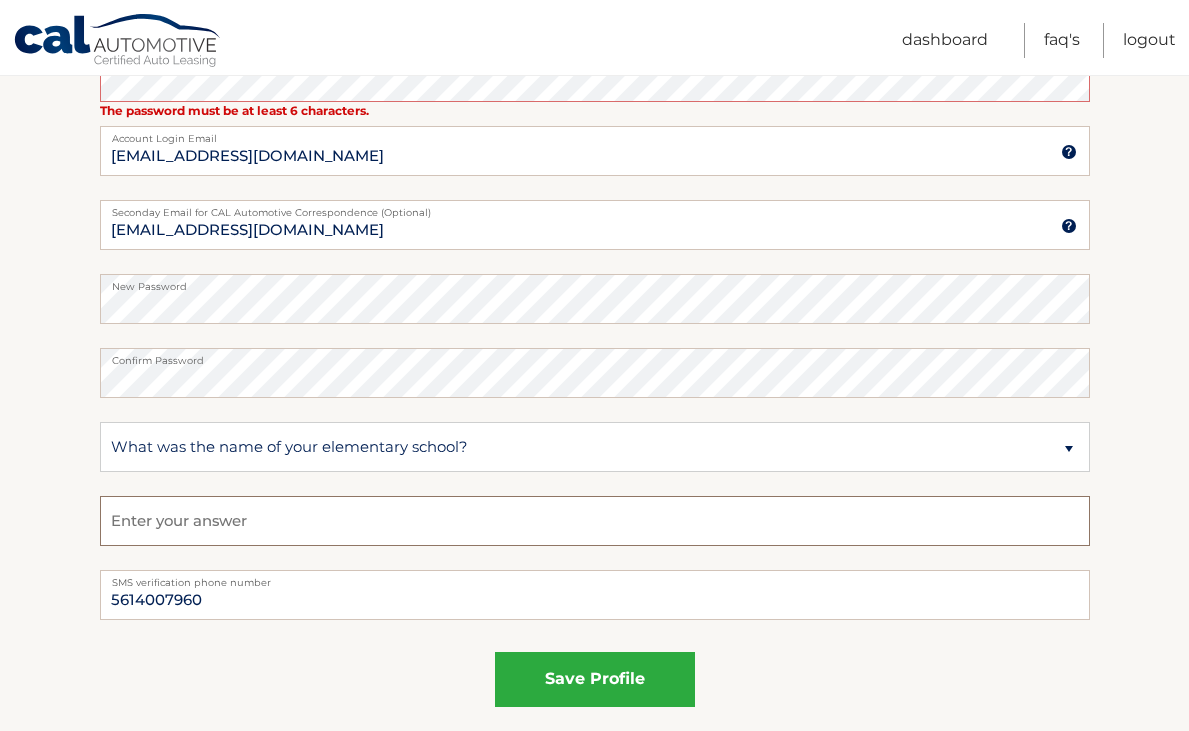 click at bounding box center [595, 521] 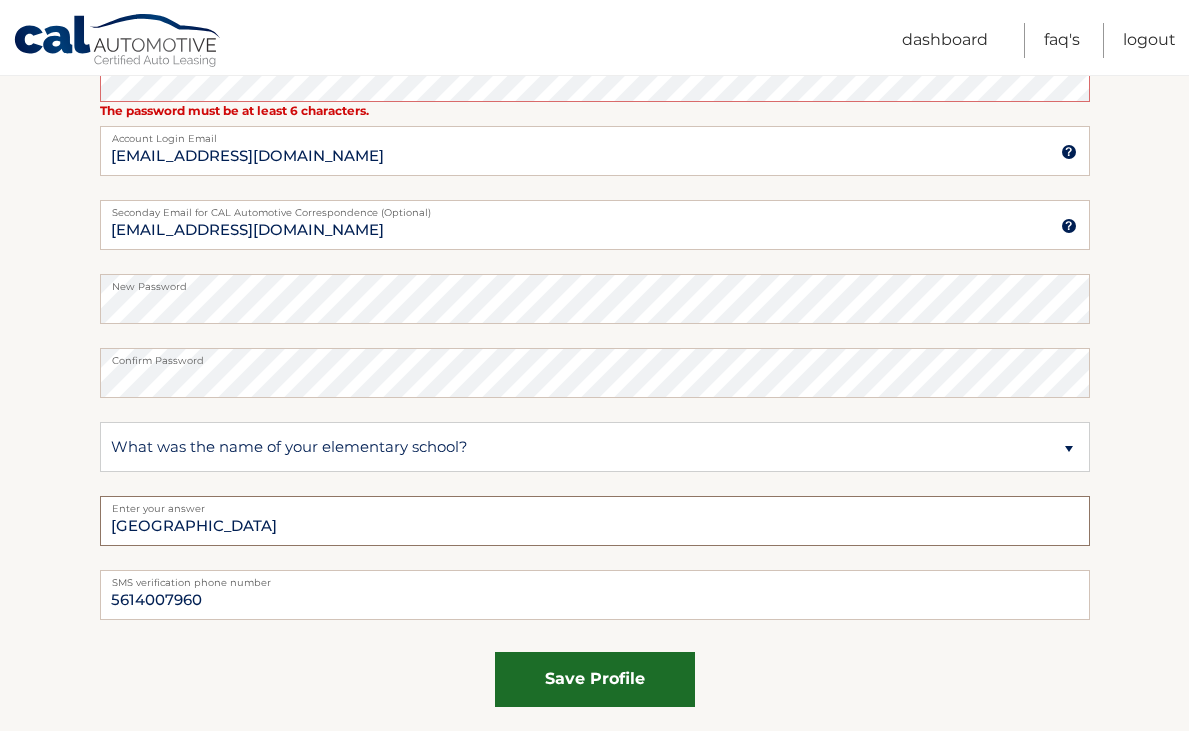 type on "Sunrise Park" 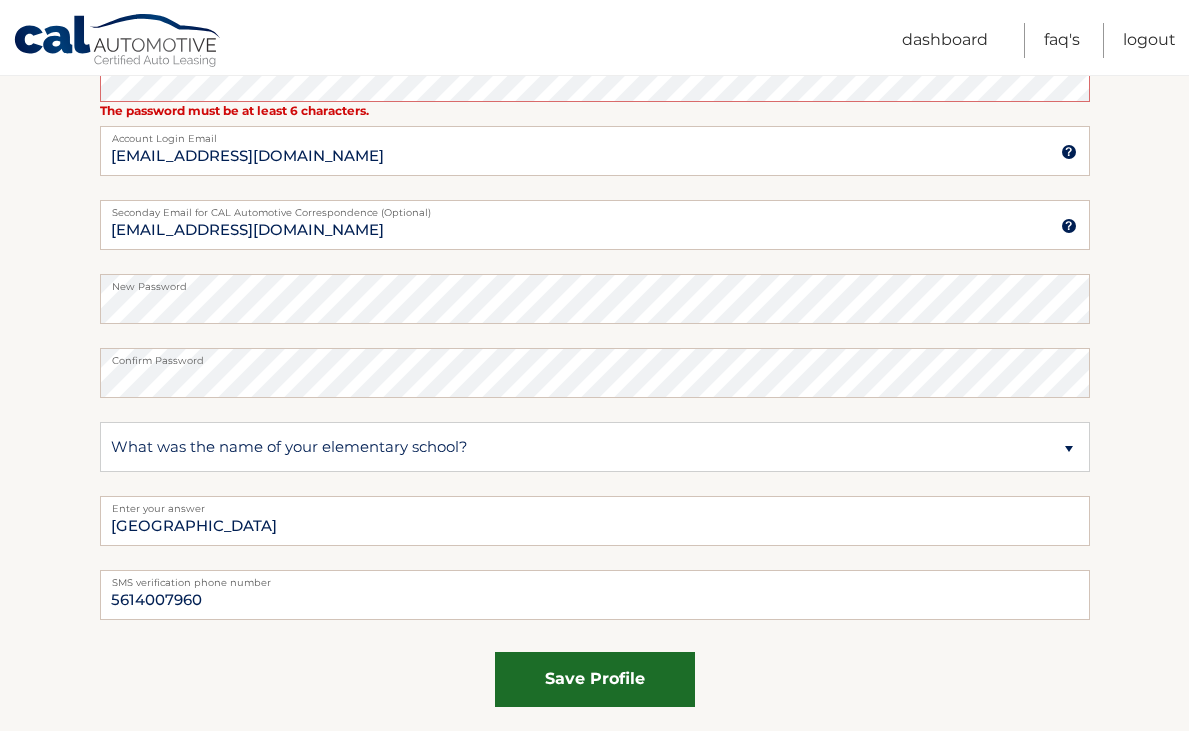 click on "save profile" at bounding box center [595, 679] 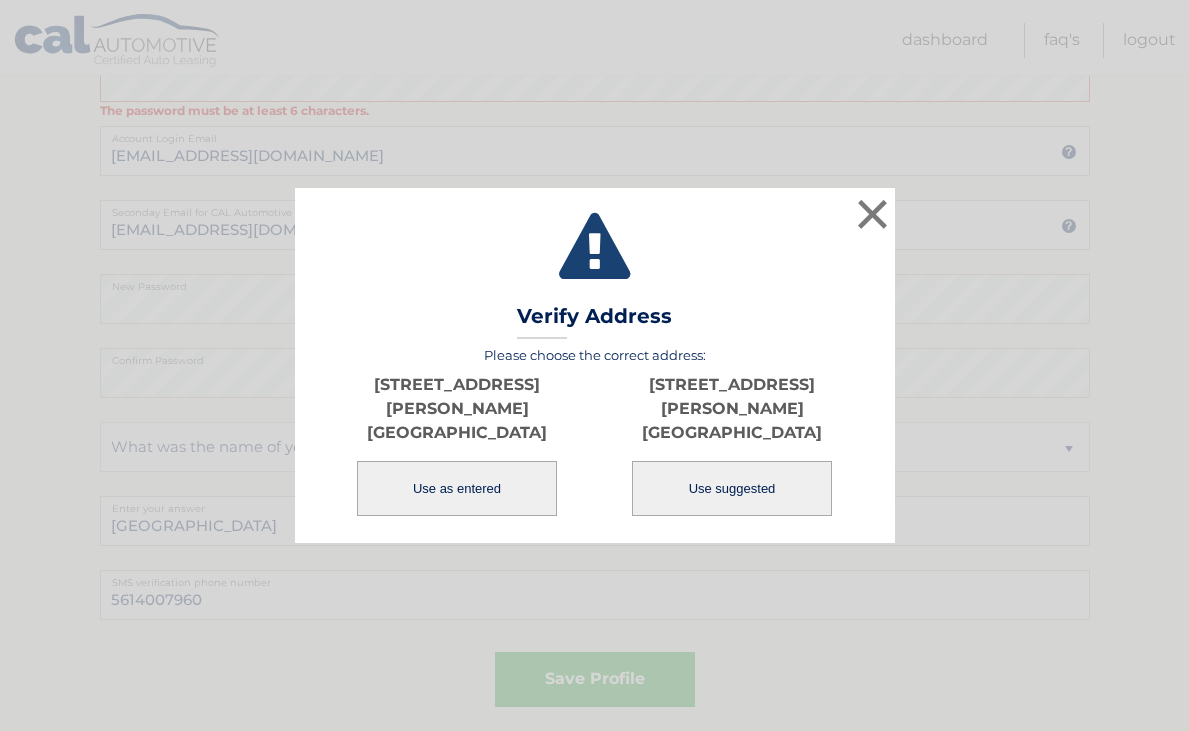 click on "Use suggested" at bounding box center [732, 488] 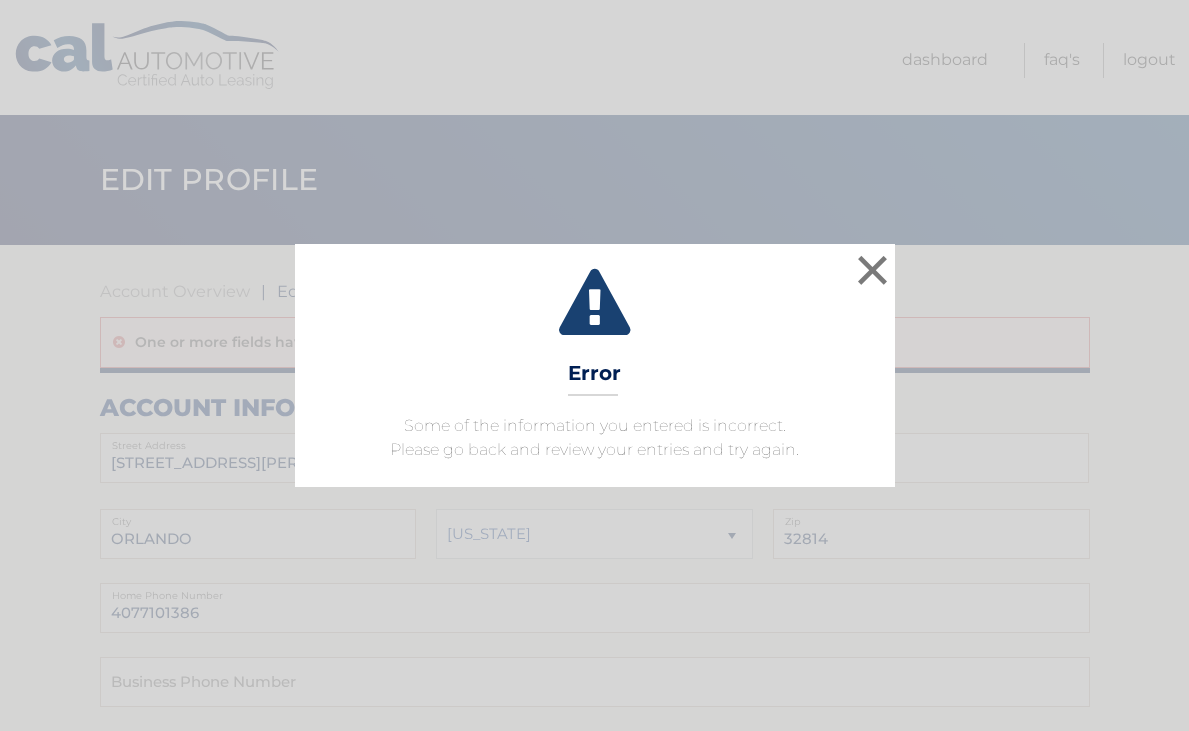 scroll, scrollTop: 0, scrollLeft: 0, axis: both 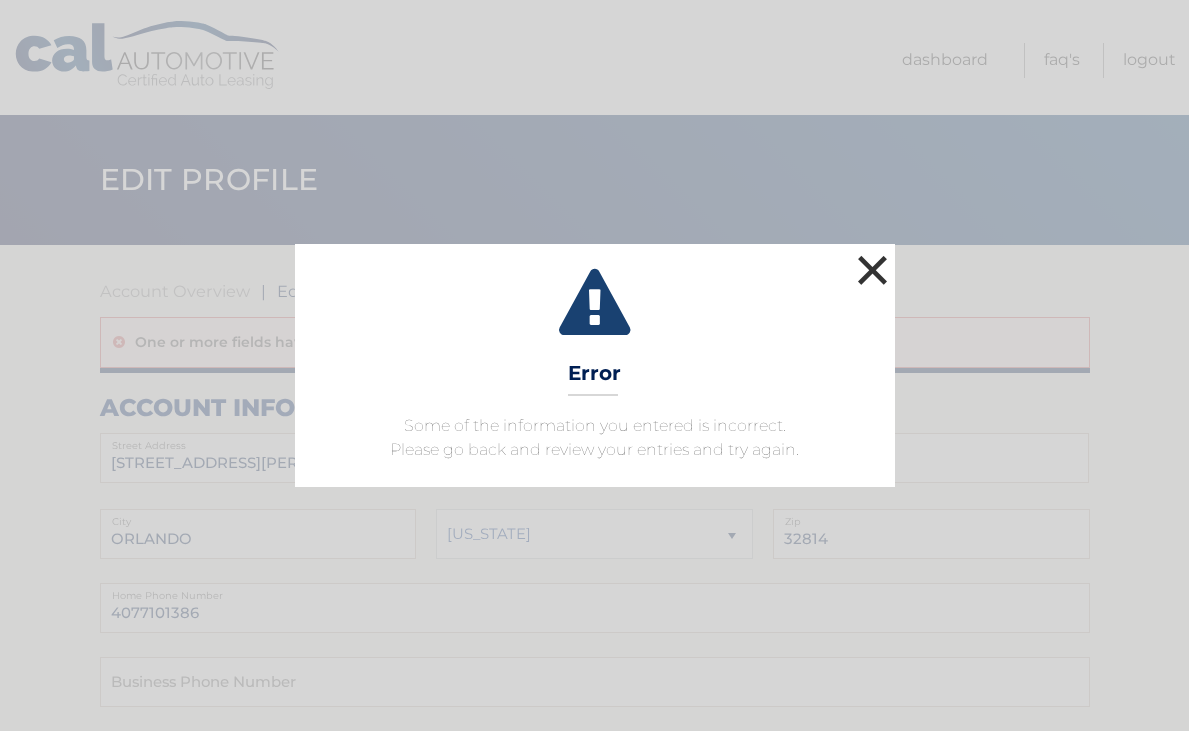 click on "×" at bounding box center (873, 270) 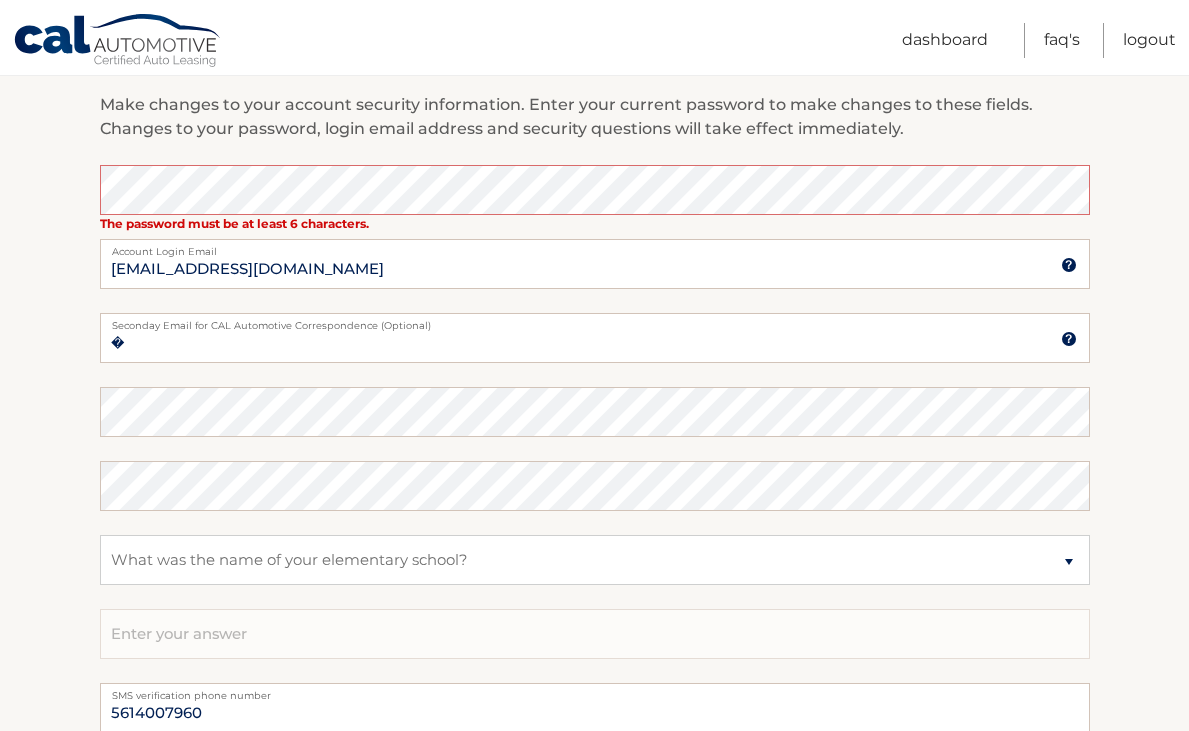 scroll, scrollTop: 868, scrollLeft: 0, axis: vertical 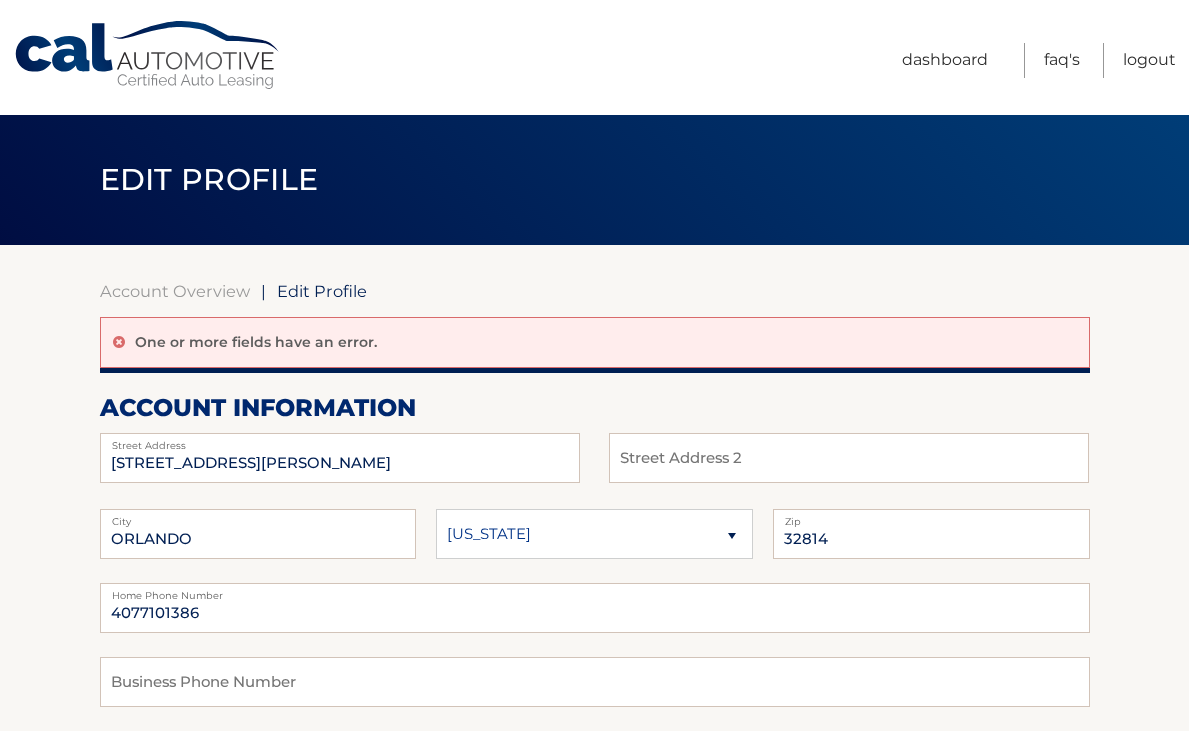 click on "account information
[STREET_ADDRESS][PERSON_NAME] Address
Street Address 2
[GEOGRAPHIC_DATA] 32814 Zip 4077101386" at bounding box center [595, 636] 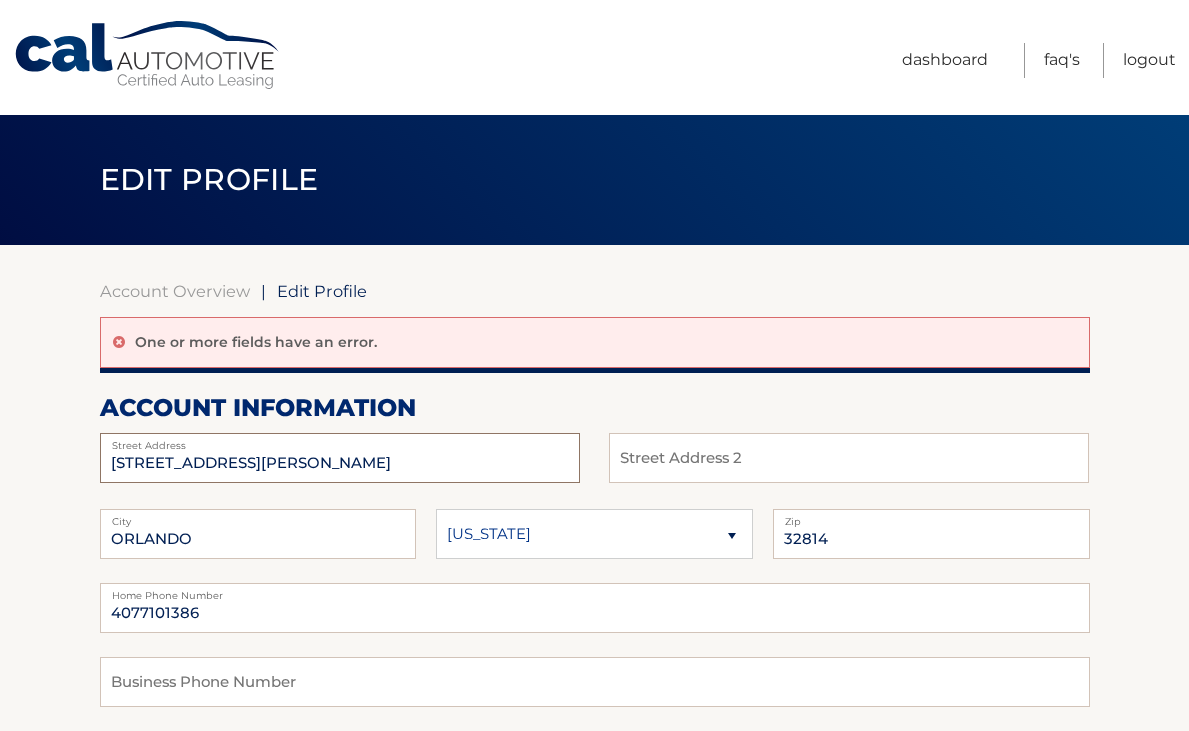 click on "[STREET_ADDRESS][PERSON_NAME]" at bounding box center (340, 458) 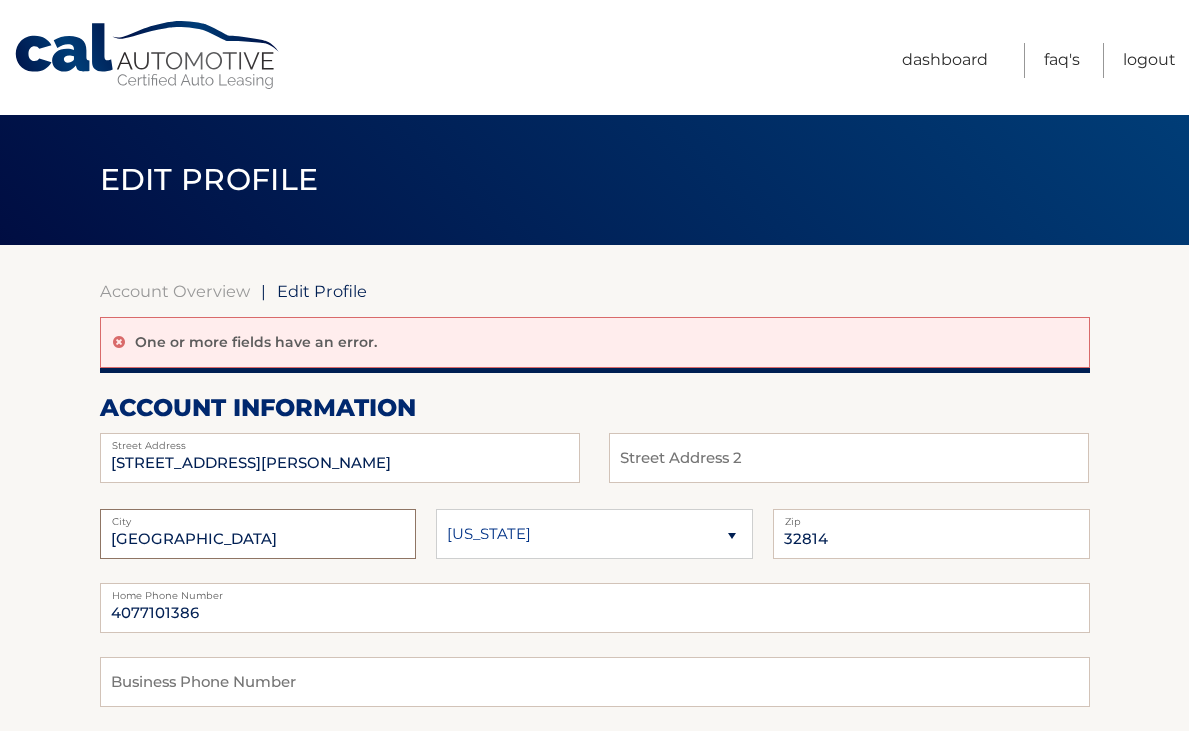 type on "[GEOGRAPHIC_DATA]" 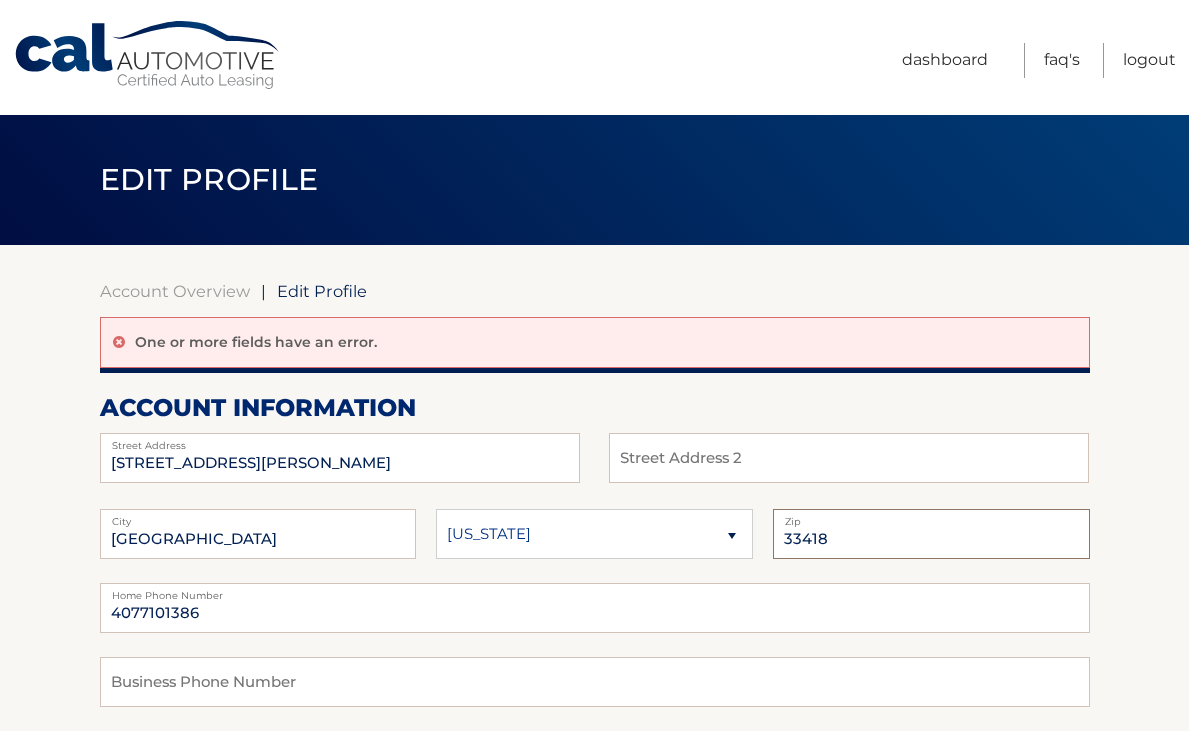 type on "33418" 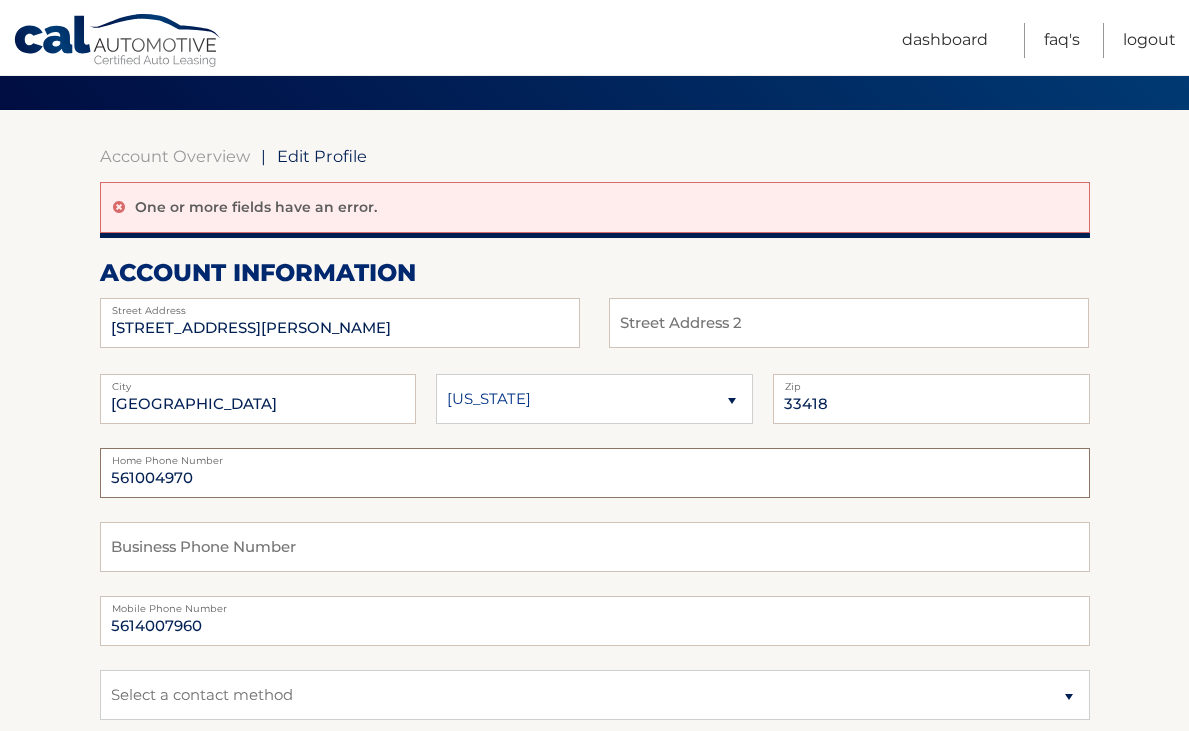 scroll, scrollTop: 136, scrollLeft: 0, axis: vertical 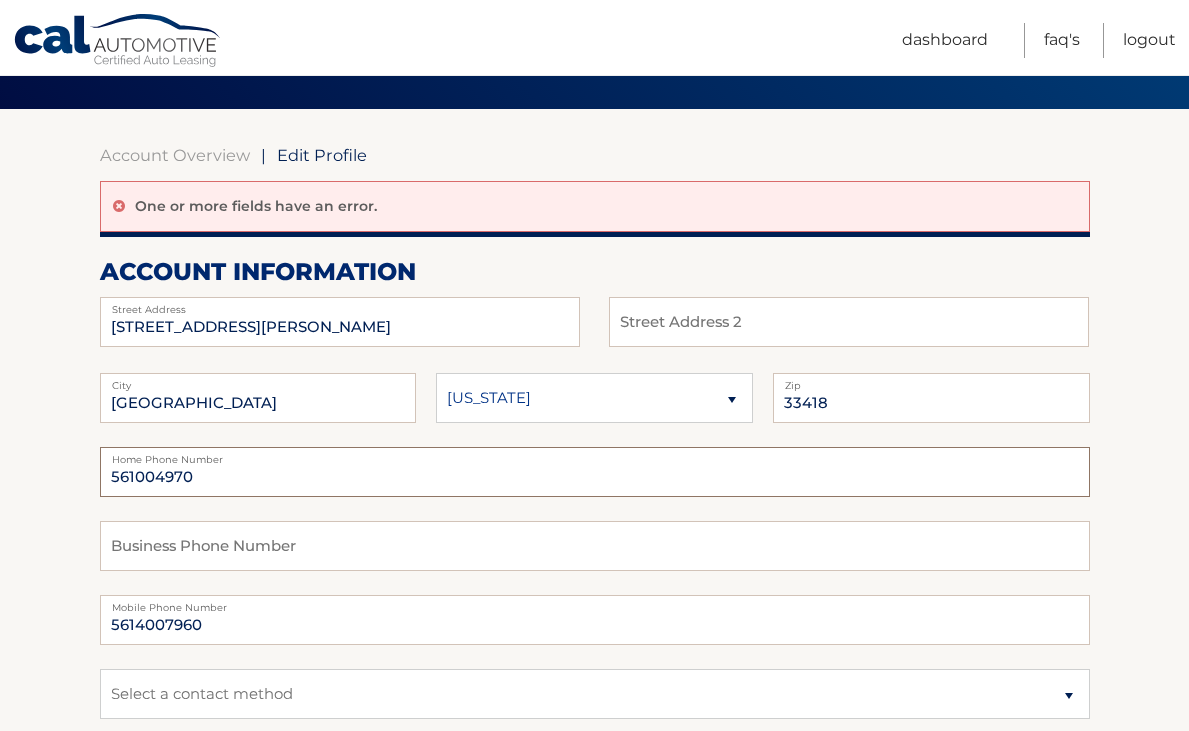 drag, startPoint x: 143, startPoint y: 476, endPoint x: 230, endPoint y: 475, distance: 87.005745 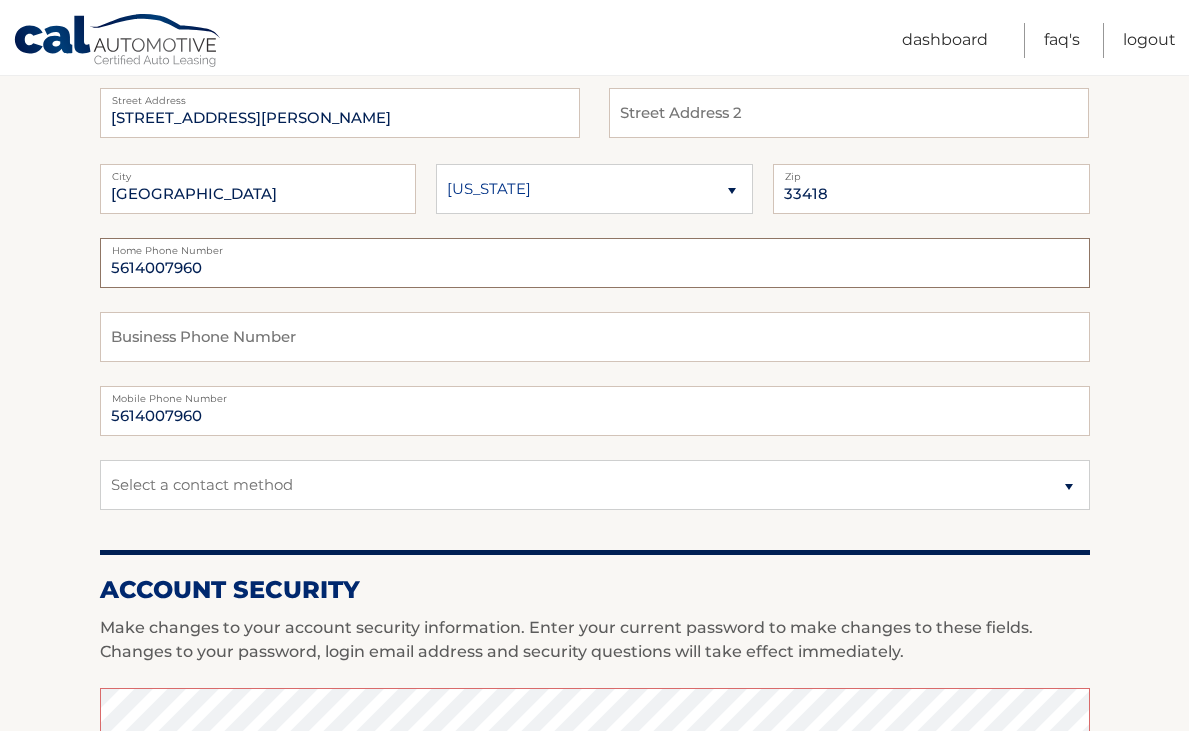 scroll, scrollTop: 517, scrollLeft: 0, axis: vertical 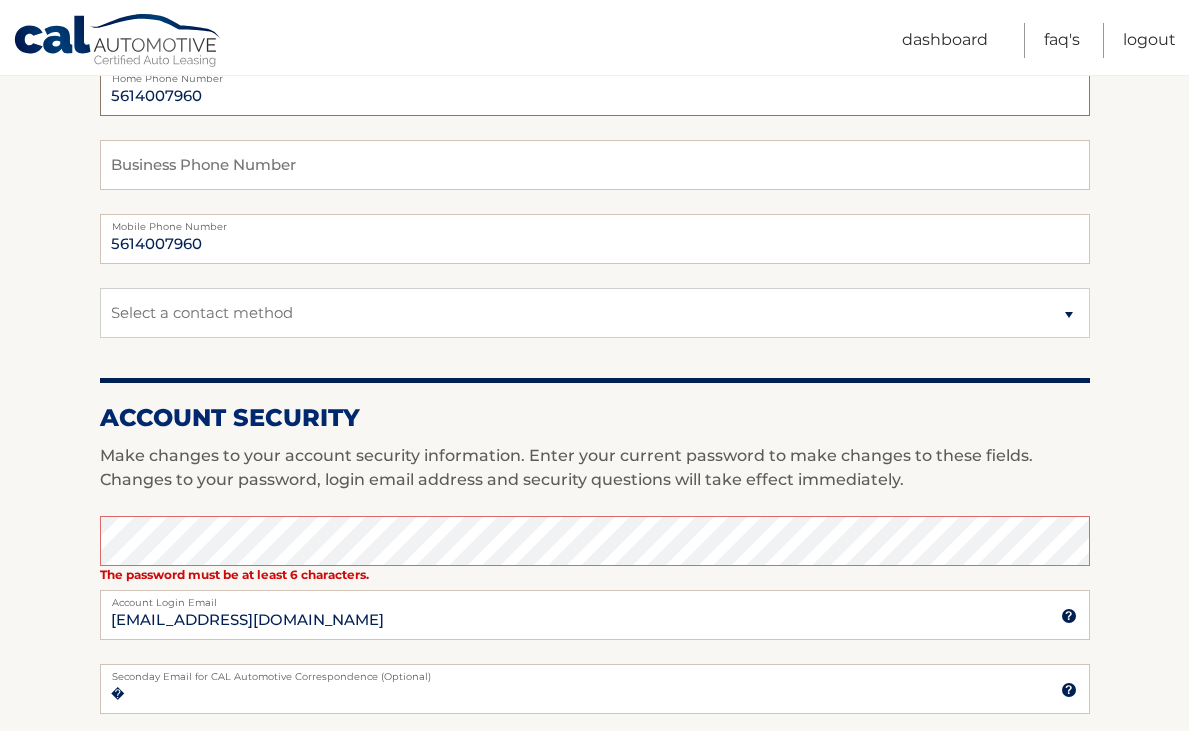type on "5614007960" 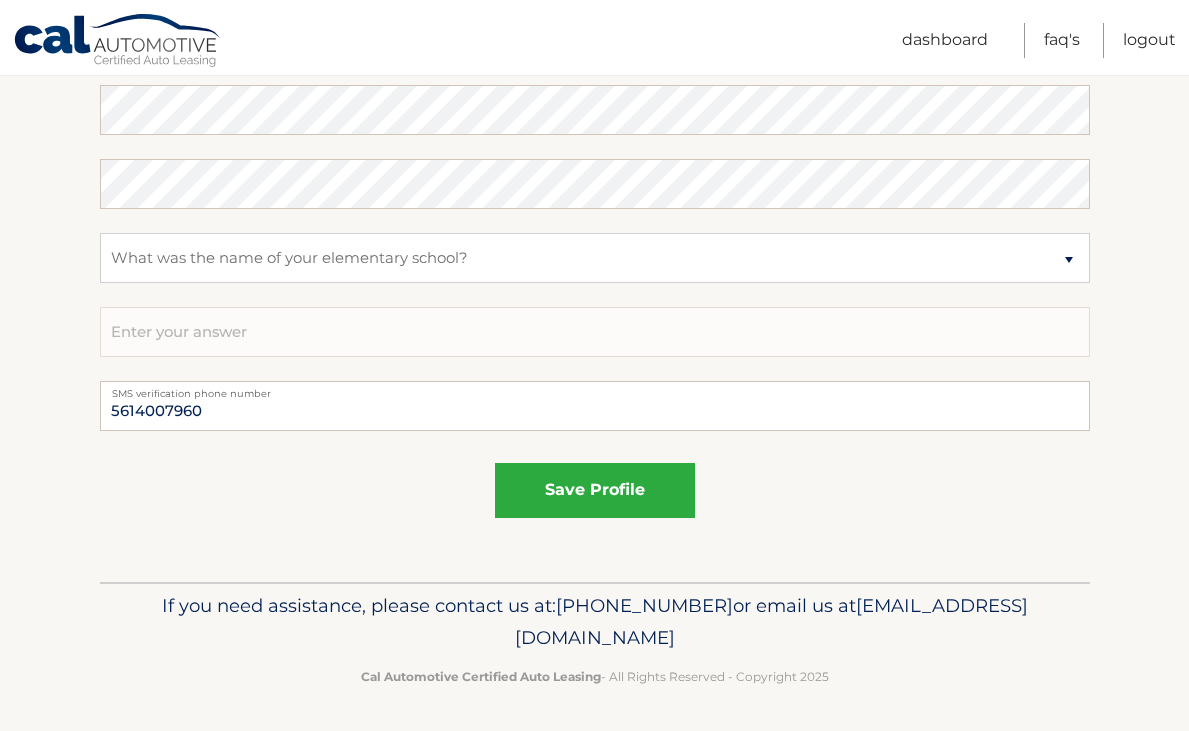 scroll, scrollTop: 1169, scrollLeft: 0, axis: vertical 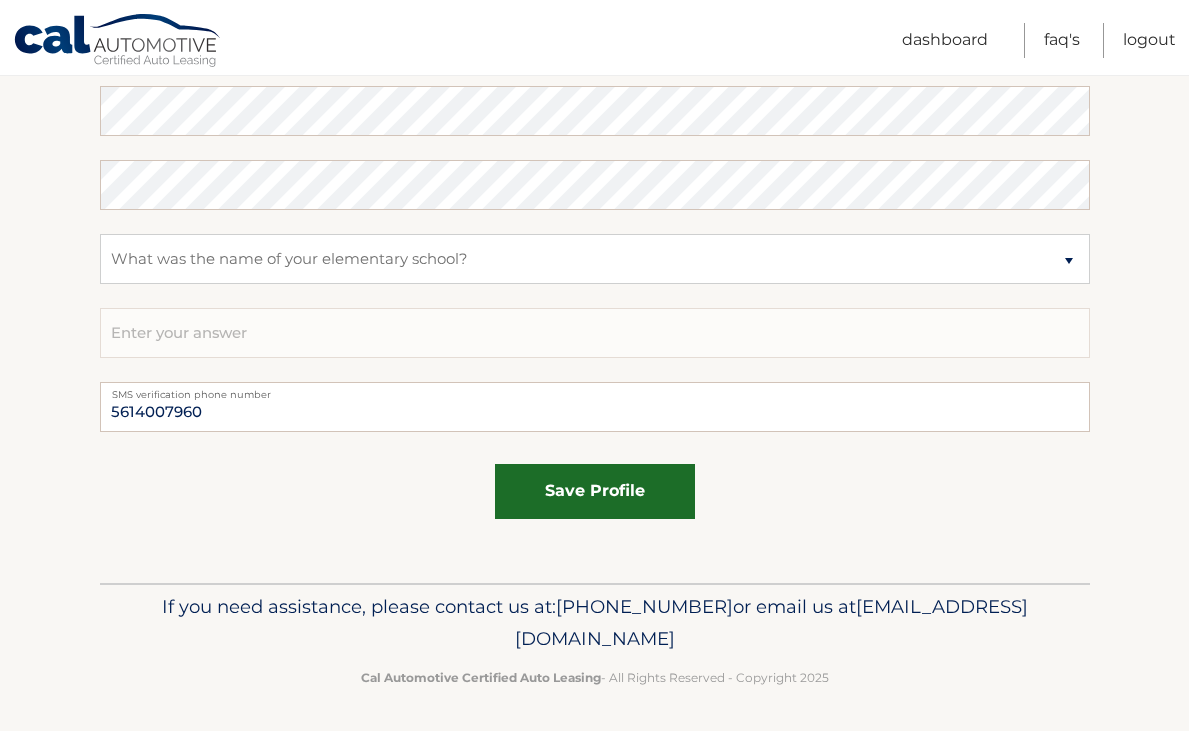 click on "save profile" at bounding box center [595, 491] 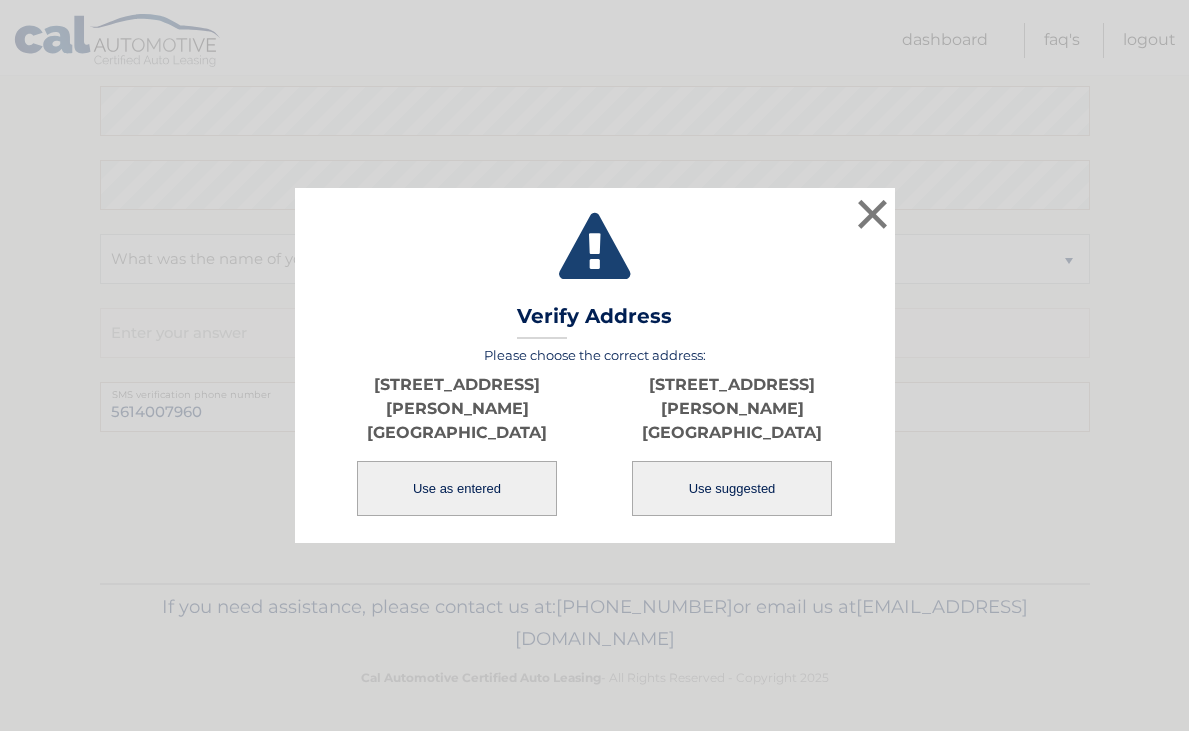 click on "Use suggested" at bounding box center [732, 488] 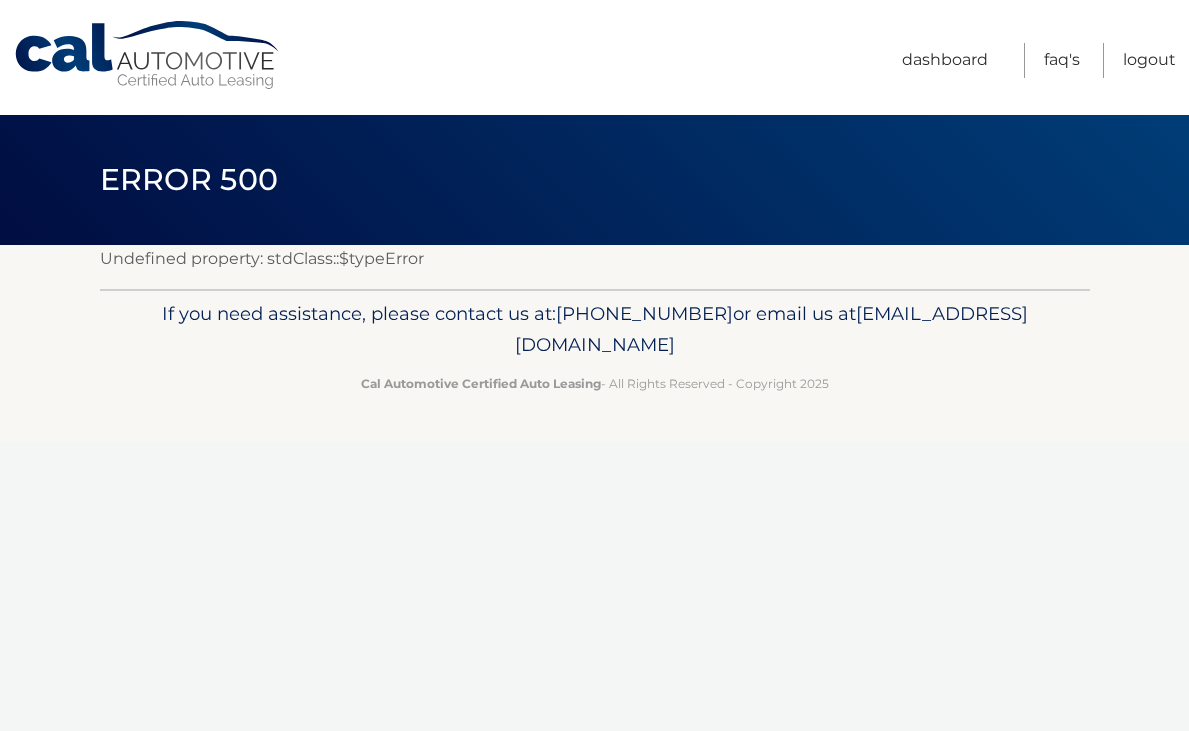 scroll, scrollTop: 0, scrollLeft: 0, axis: both 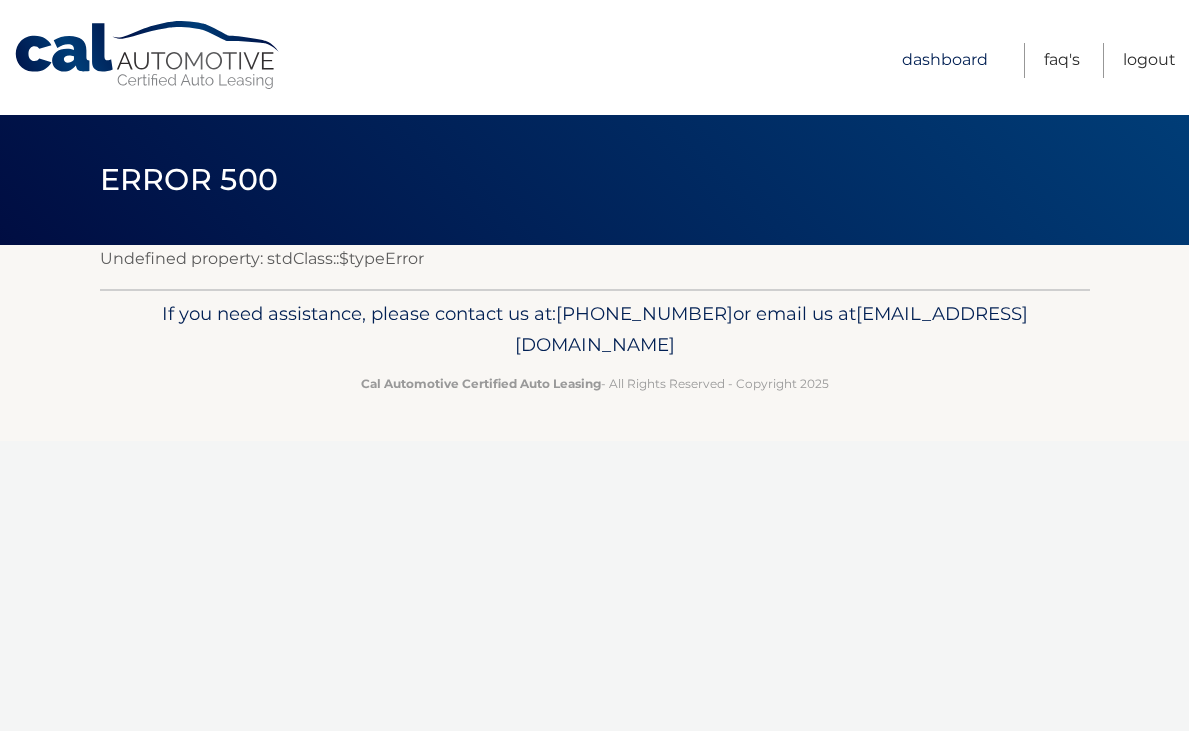 click on "Dashboard" at bounding box center (945, 60) 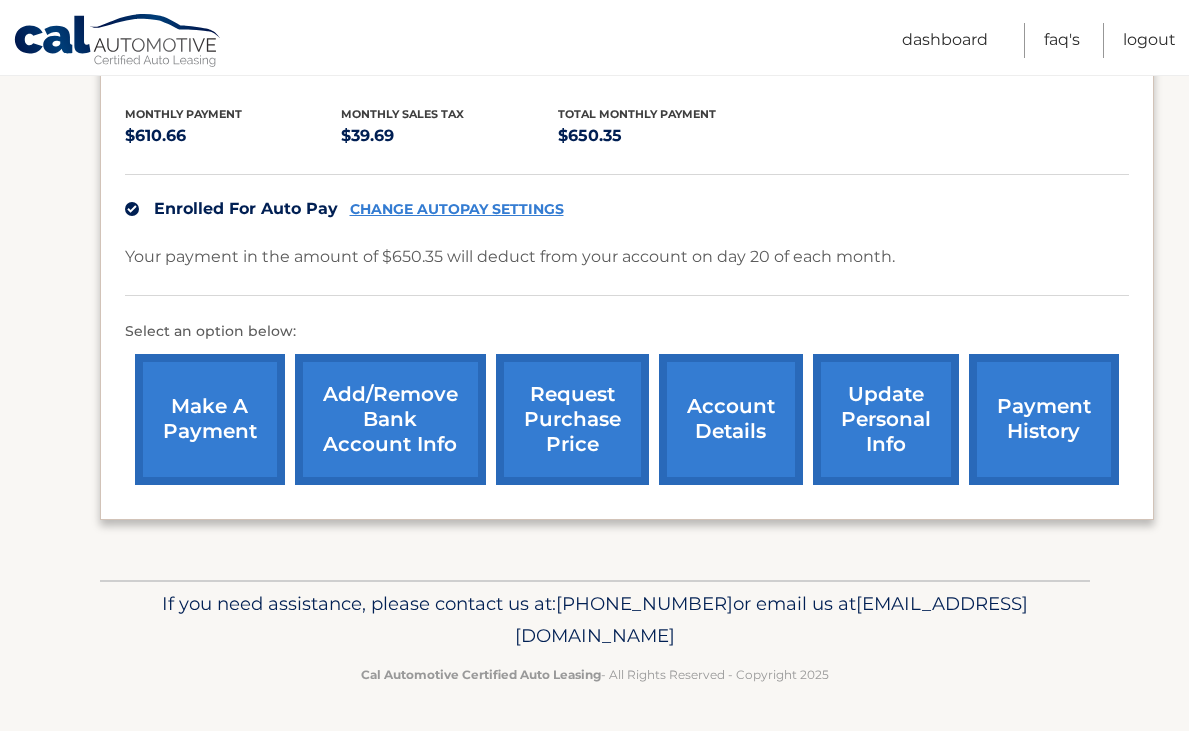 scroll, scrollTop: 422, scrollLeft: 0, axis: vertical 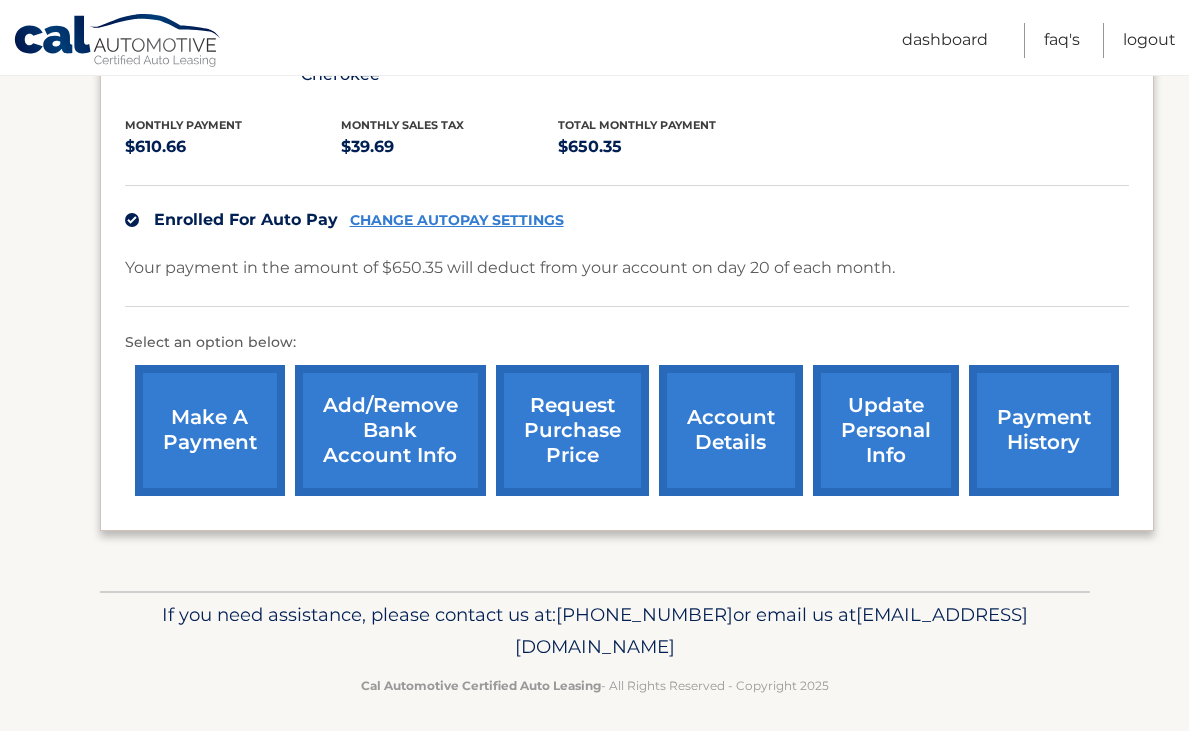click on "request purchase price" at bounding box center [572, 430] 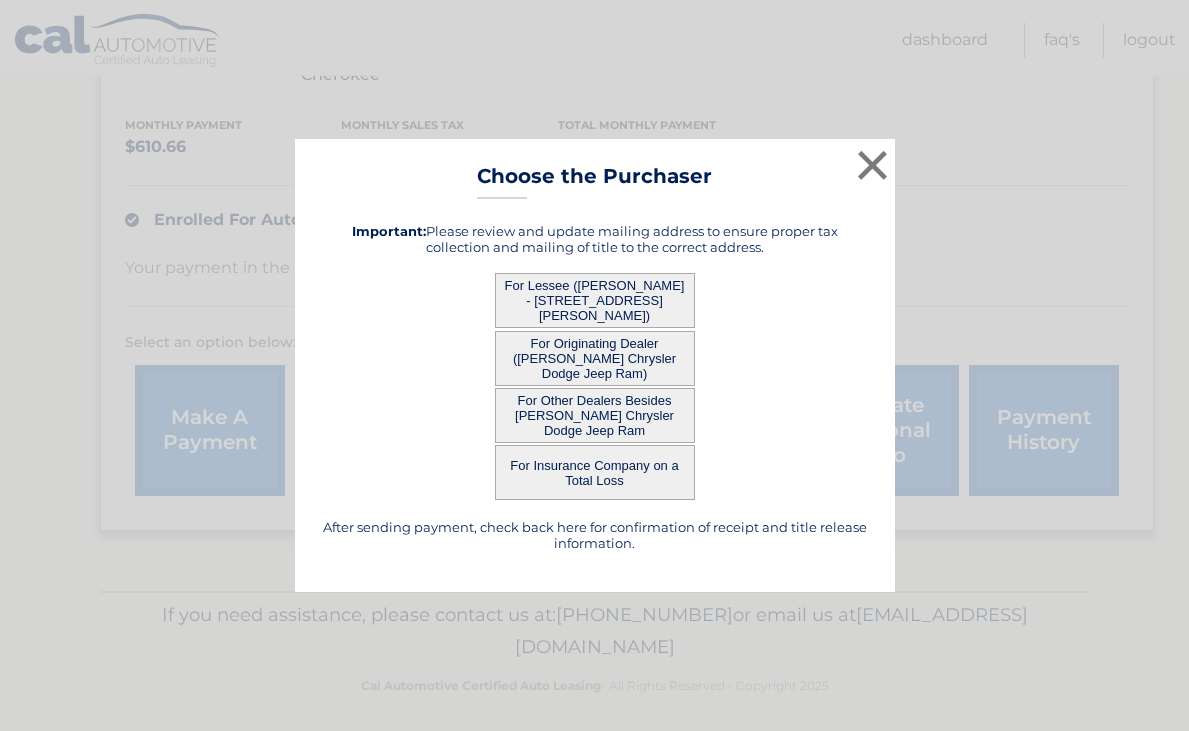 click on "For Lessee ([PERSON_NAME] - [STREET_ADDRESS][PERSON_NAME])" at bounding box center (595, 300) 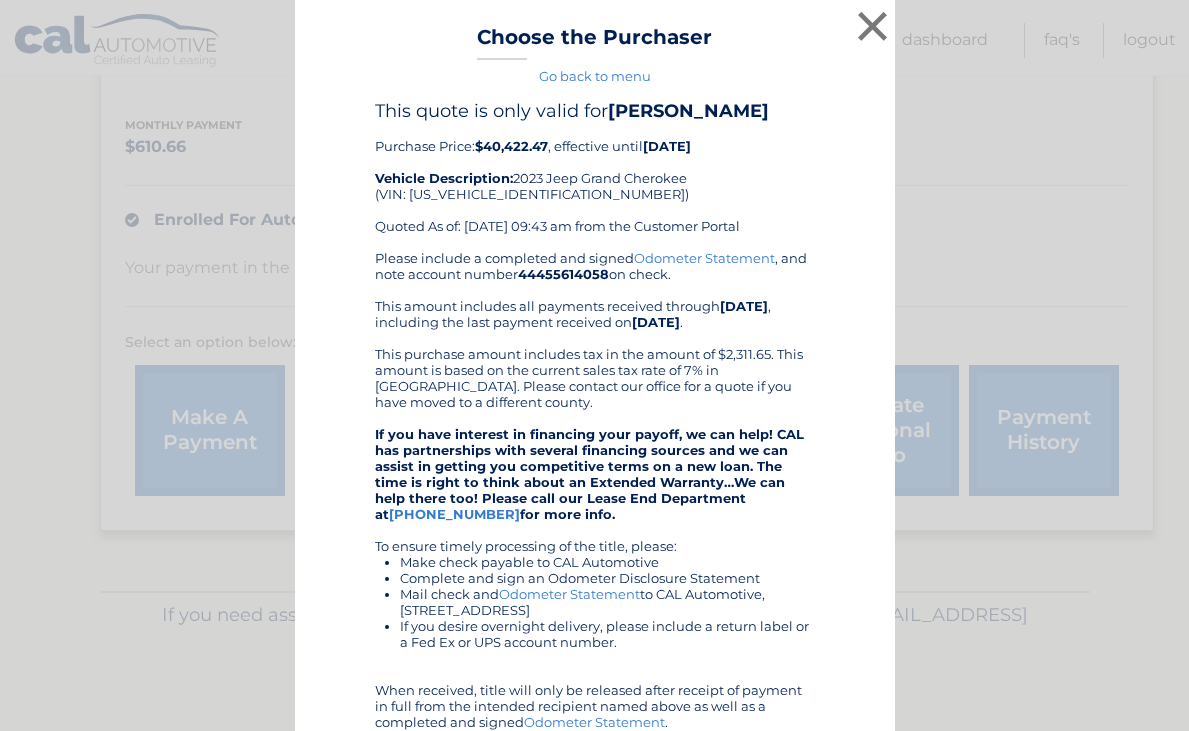 scroll, scrollTop: 0, scrollLeft: 0, axis: both 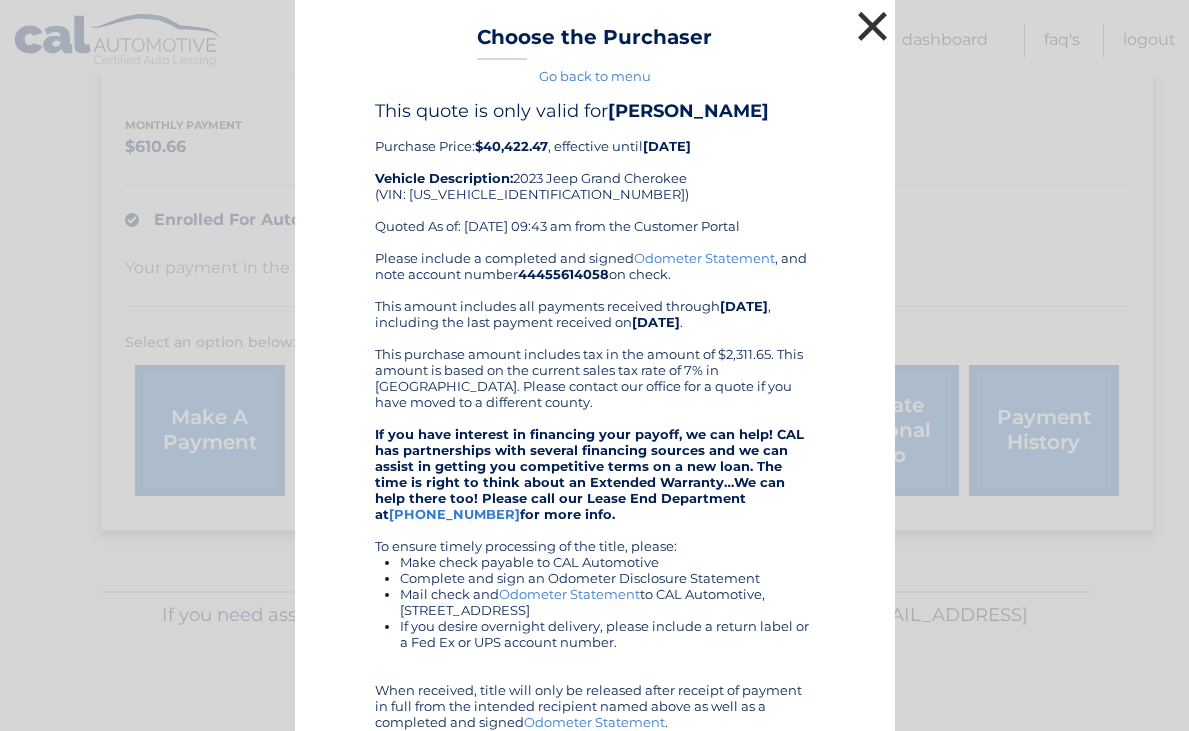 click on "×" at bounding box center (873, 26) 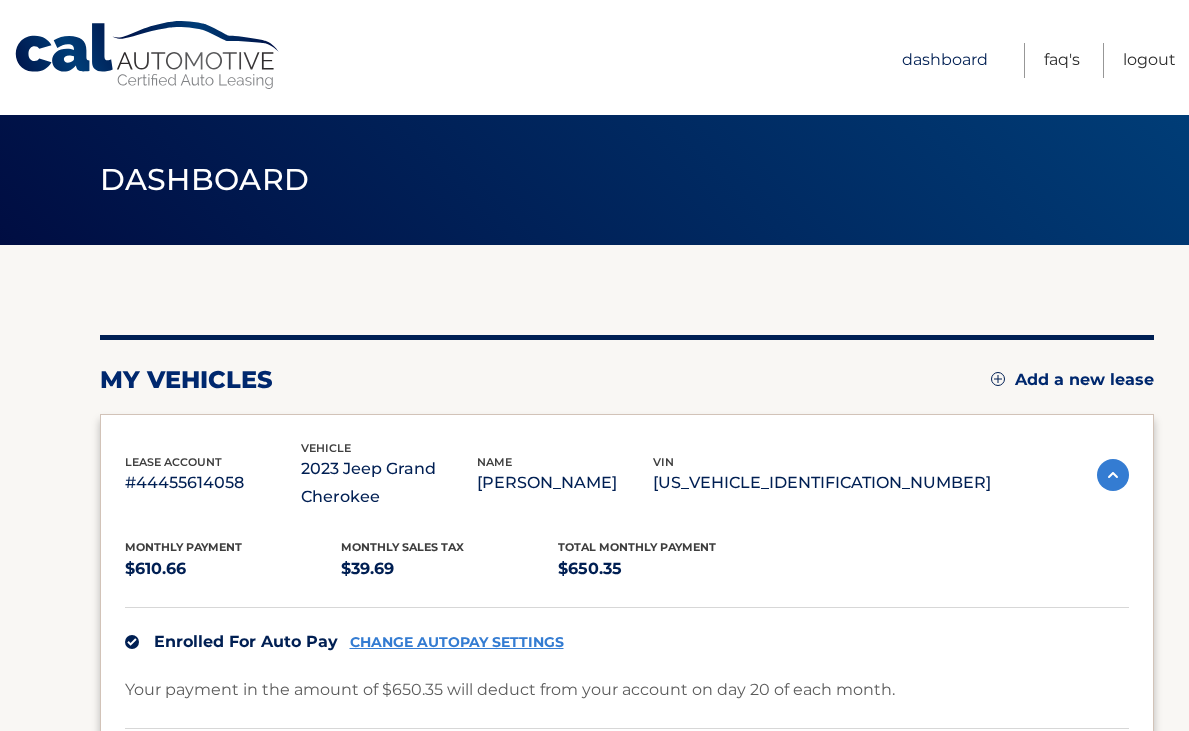 scroll, scrollTop: 0, scrollLeft: 0, axis: both 